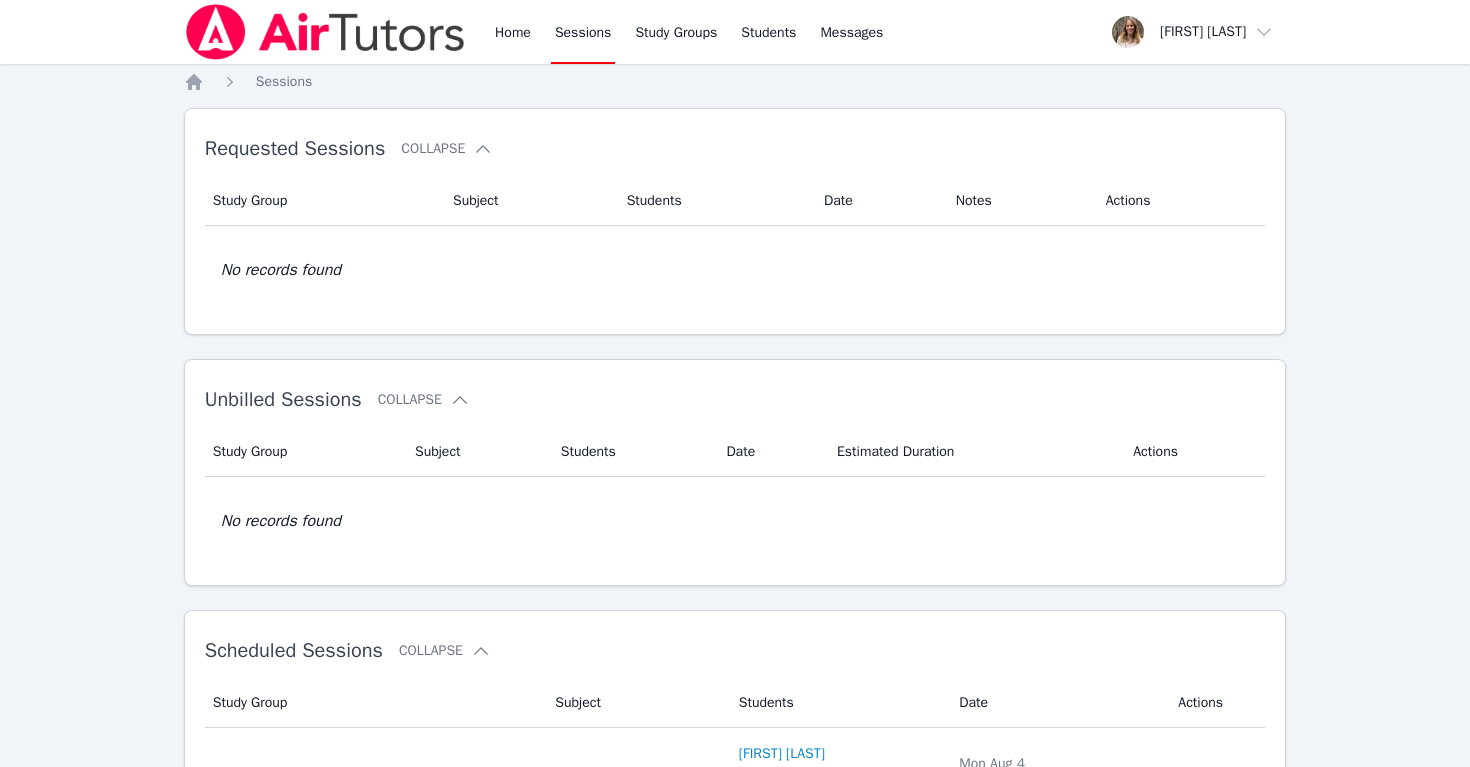 scroll, scrollTop: 448, scrollLeft: 0, axis: vertical 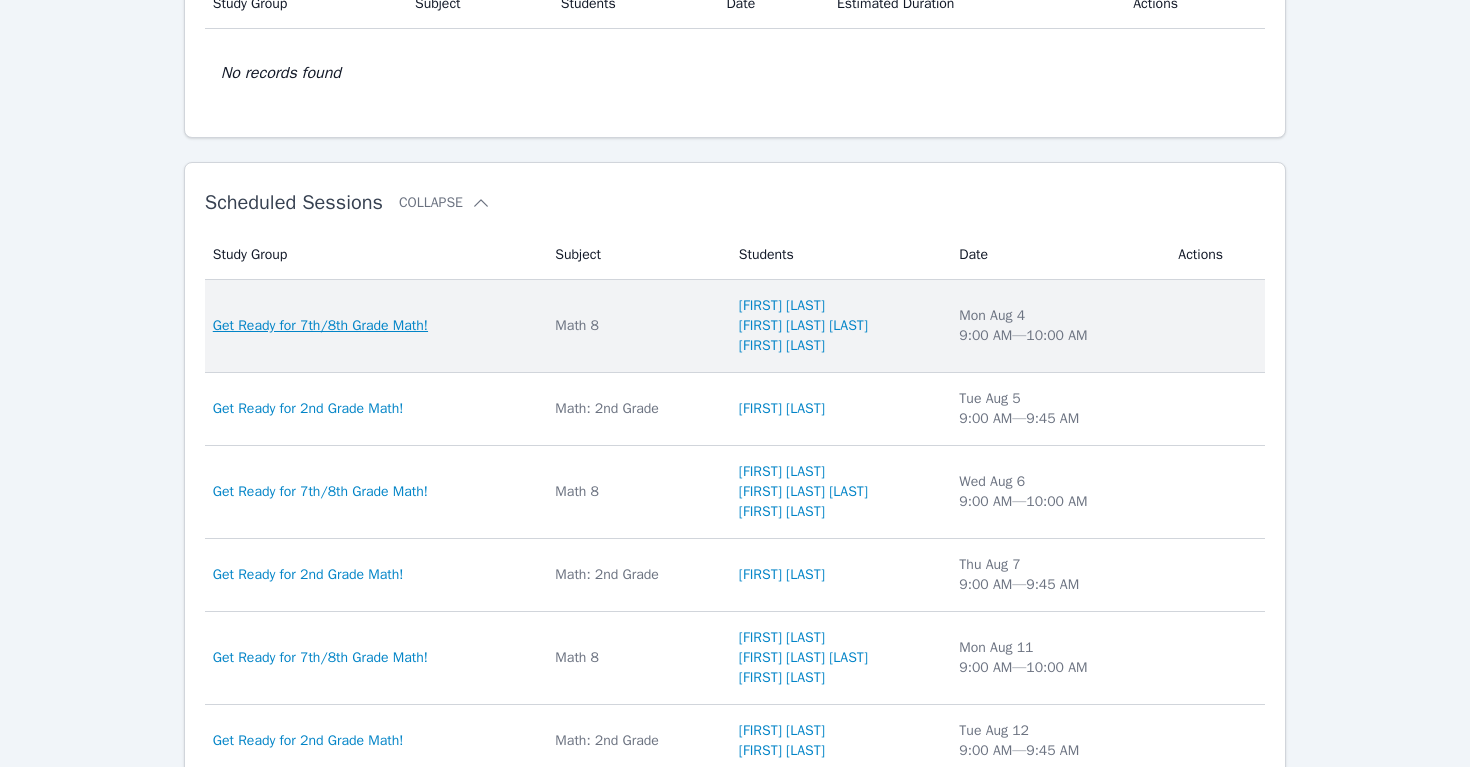 click on "Get Ready for 7th/8th Grade Math!" at bounding box center [320, 326] 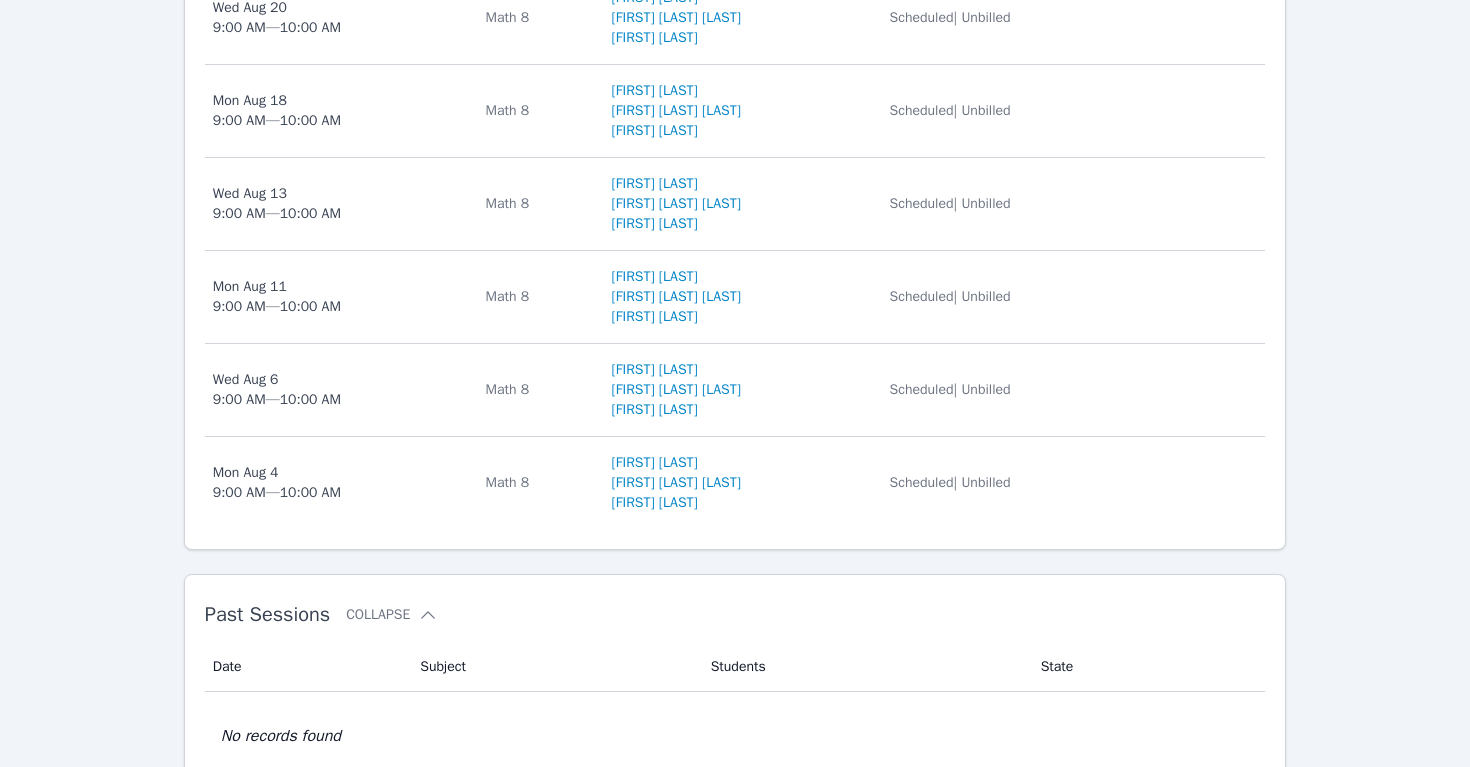 scroll, scrollTop: 884, scrollLeft: 0, axis: vertical 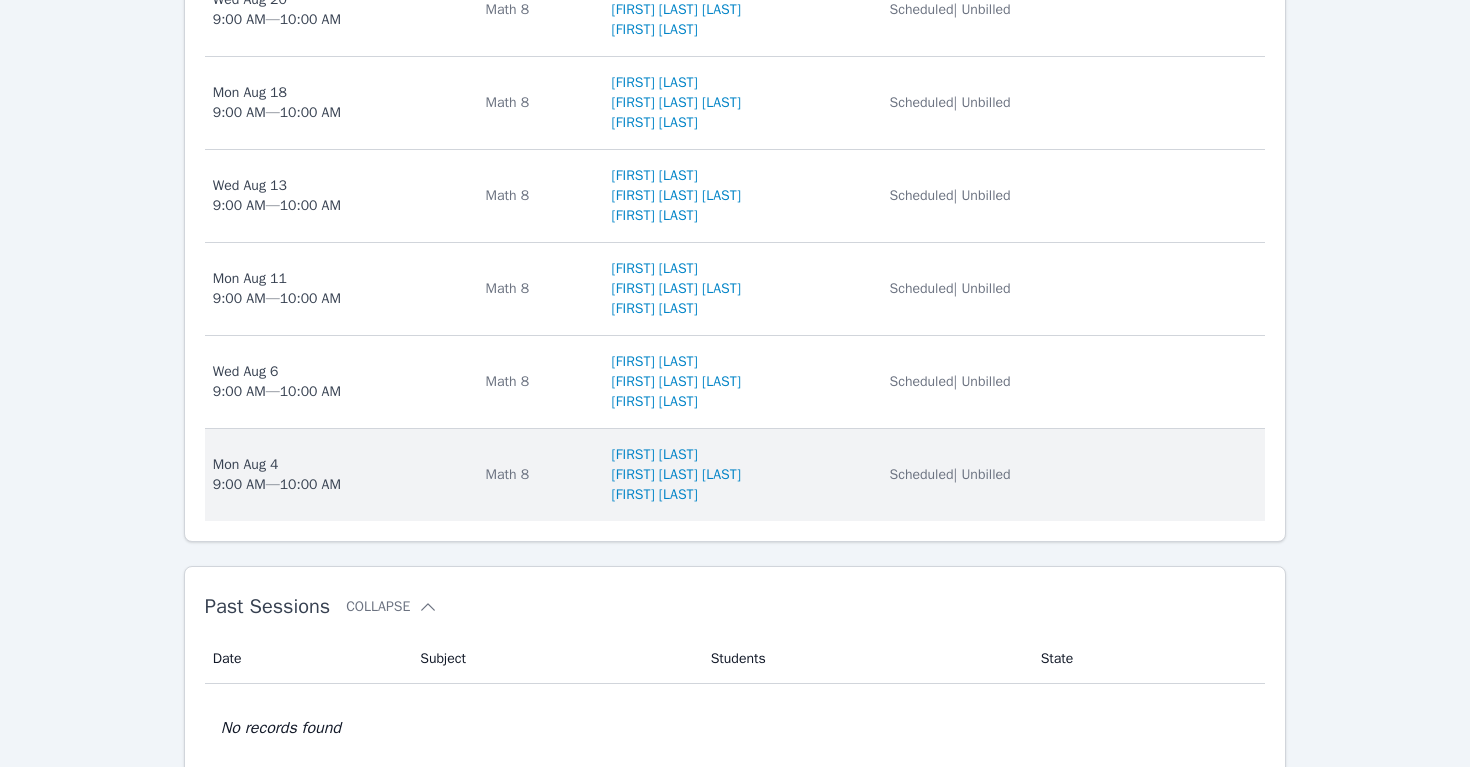 click on "Mon Aug 4 9:00 AM — 10:00 AM" at bounding box center (277, 475) 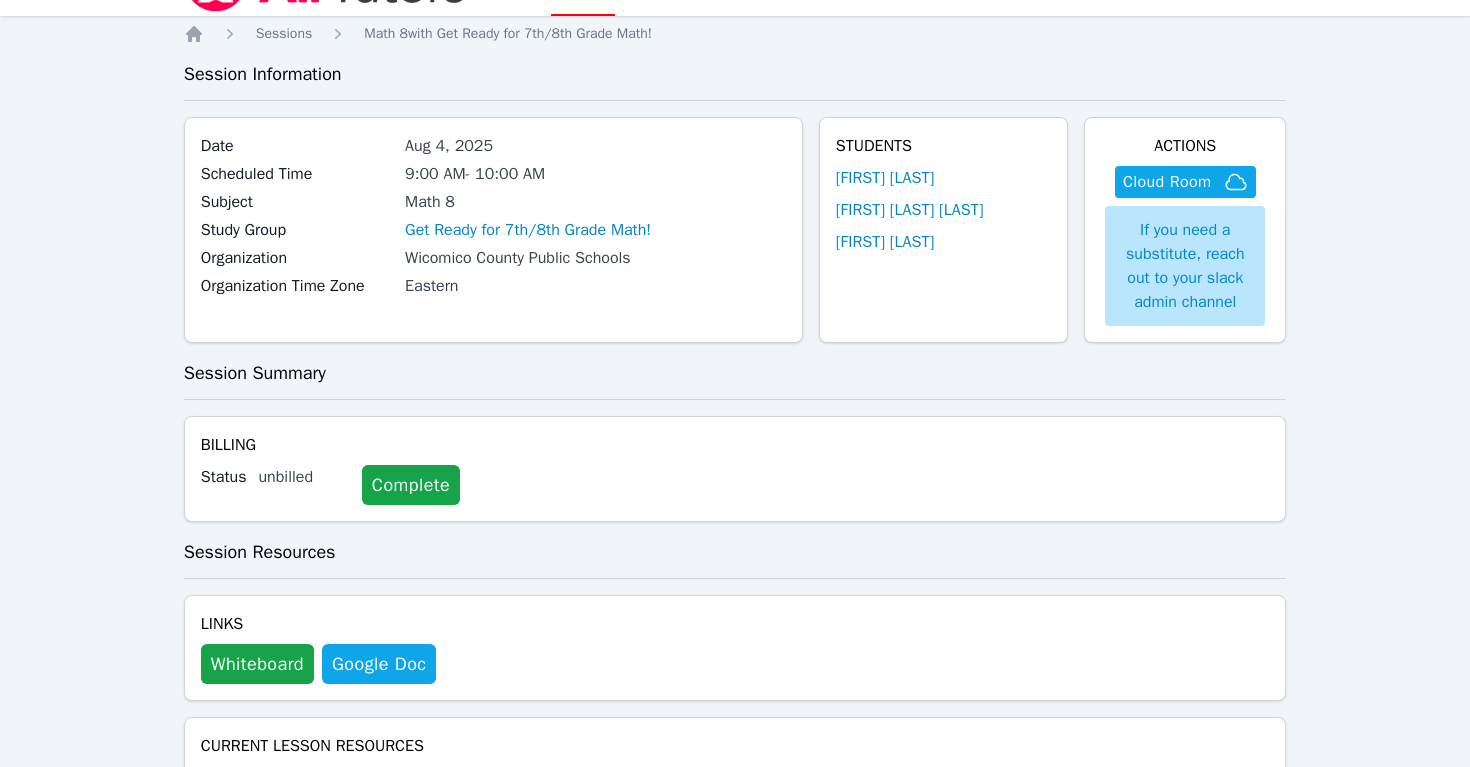 scroll, scrollTop: 38, scrollLeft: 0, axis: vertical 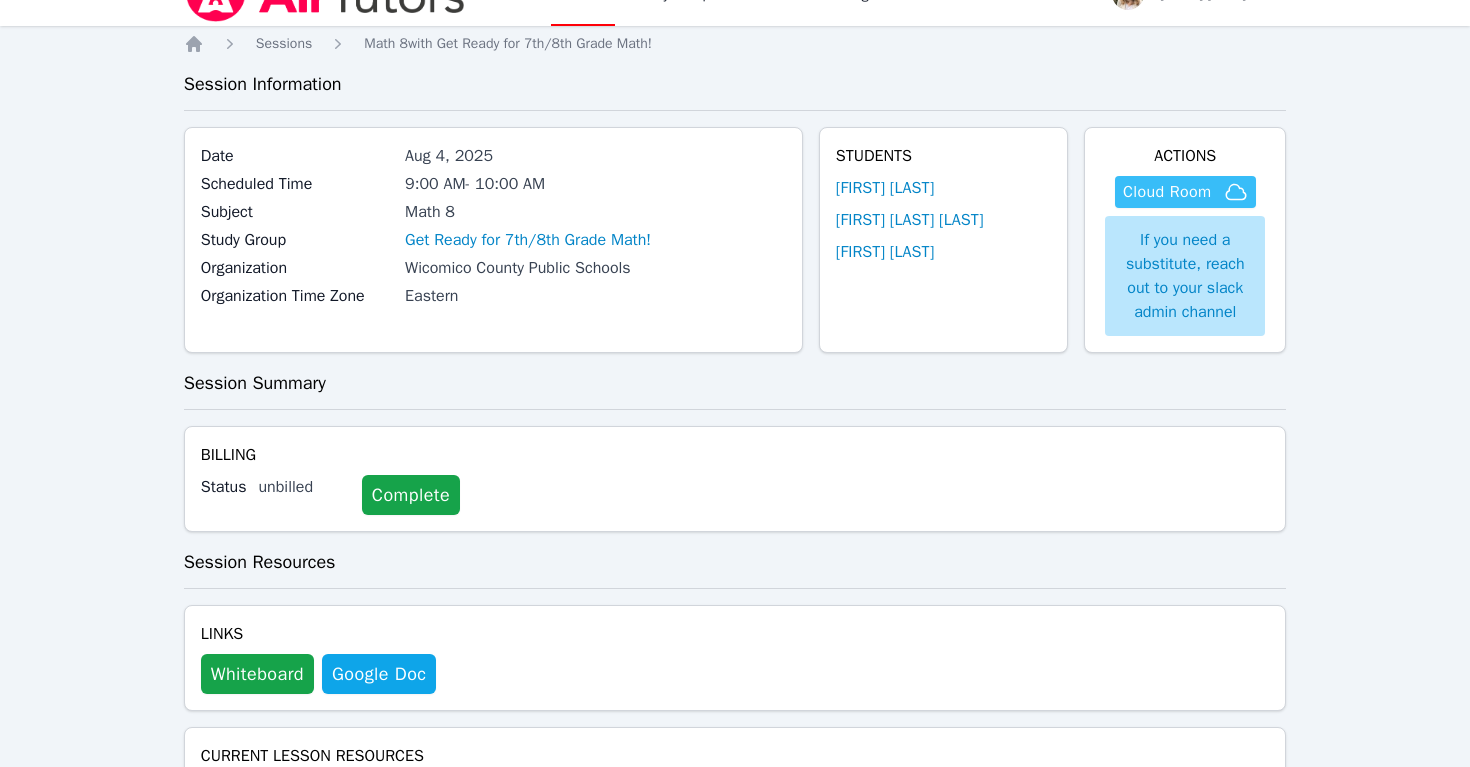 click on "Cloud Room" at bounding box center [1167, 192] 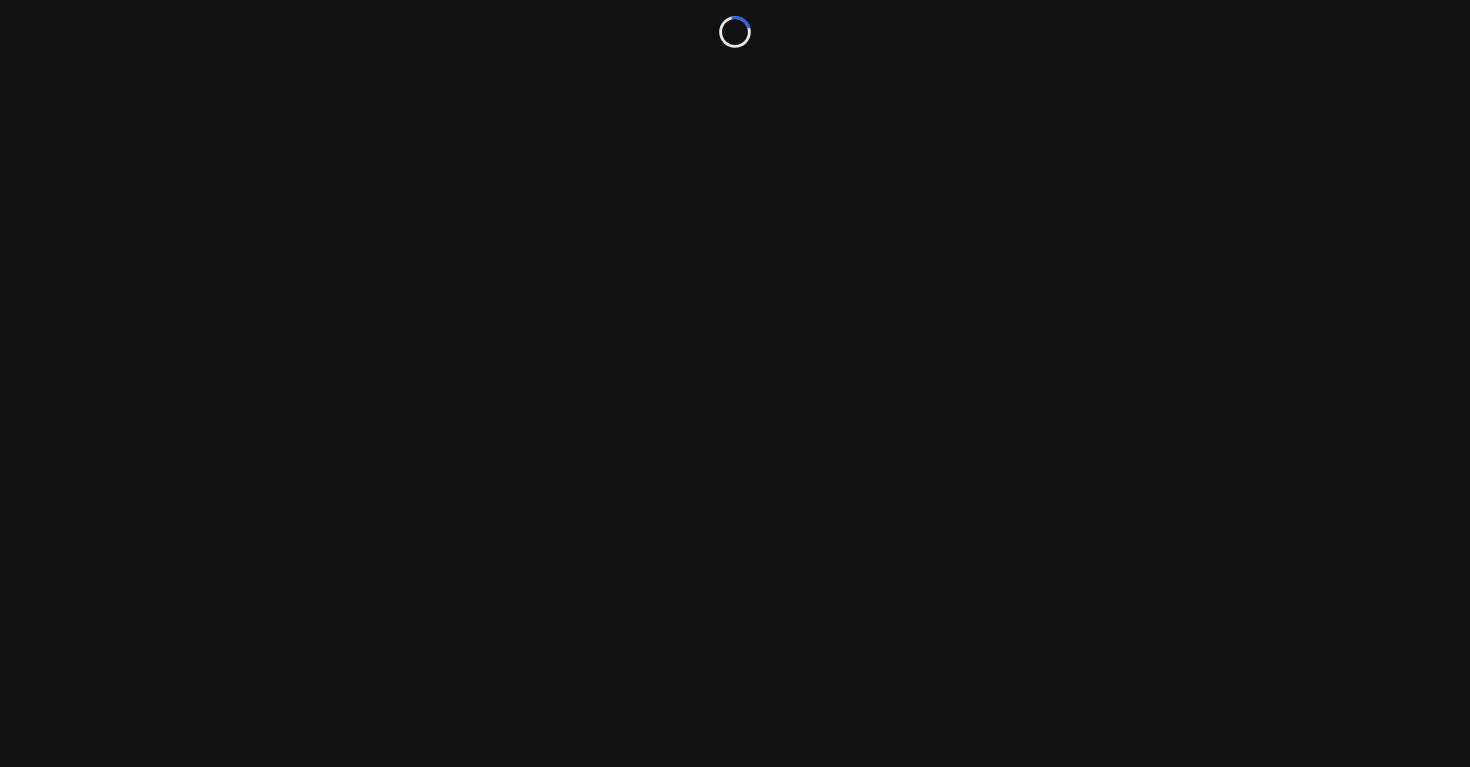 scroll, scrollTop: 0, scrollLeft: 0, axis: both 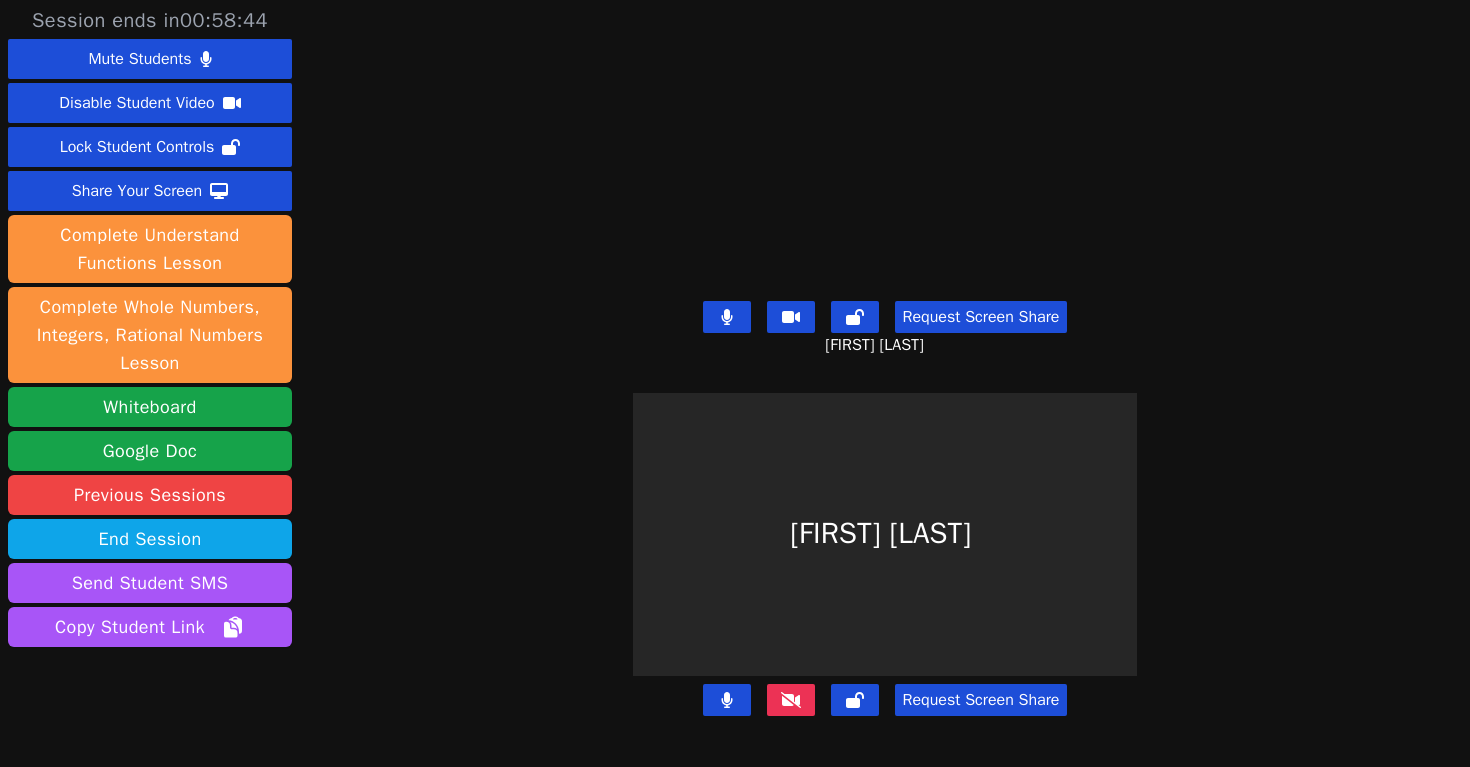 click 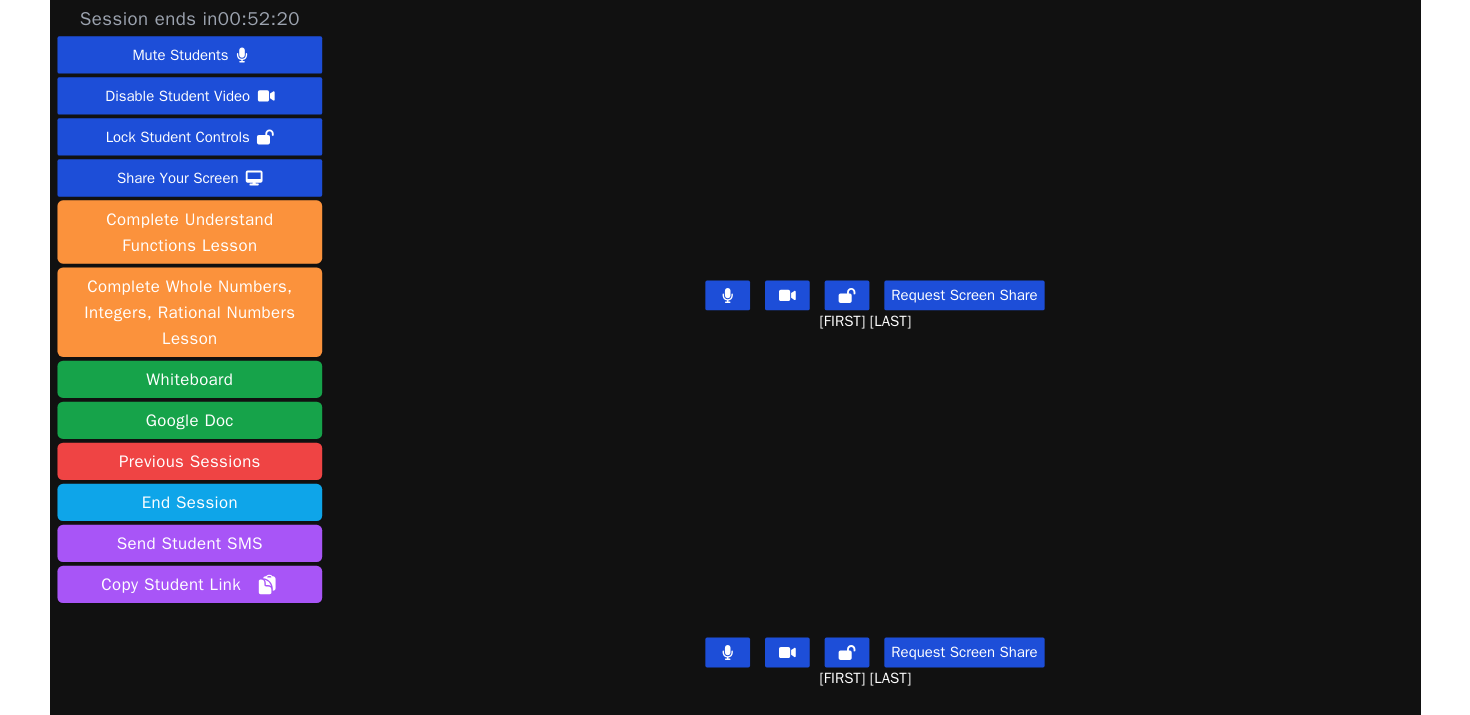 scroll, scrollTop: 0, scrollLeft: 0, axis: both 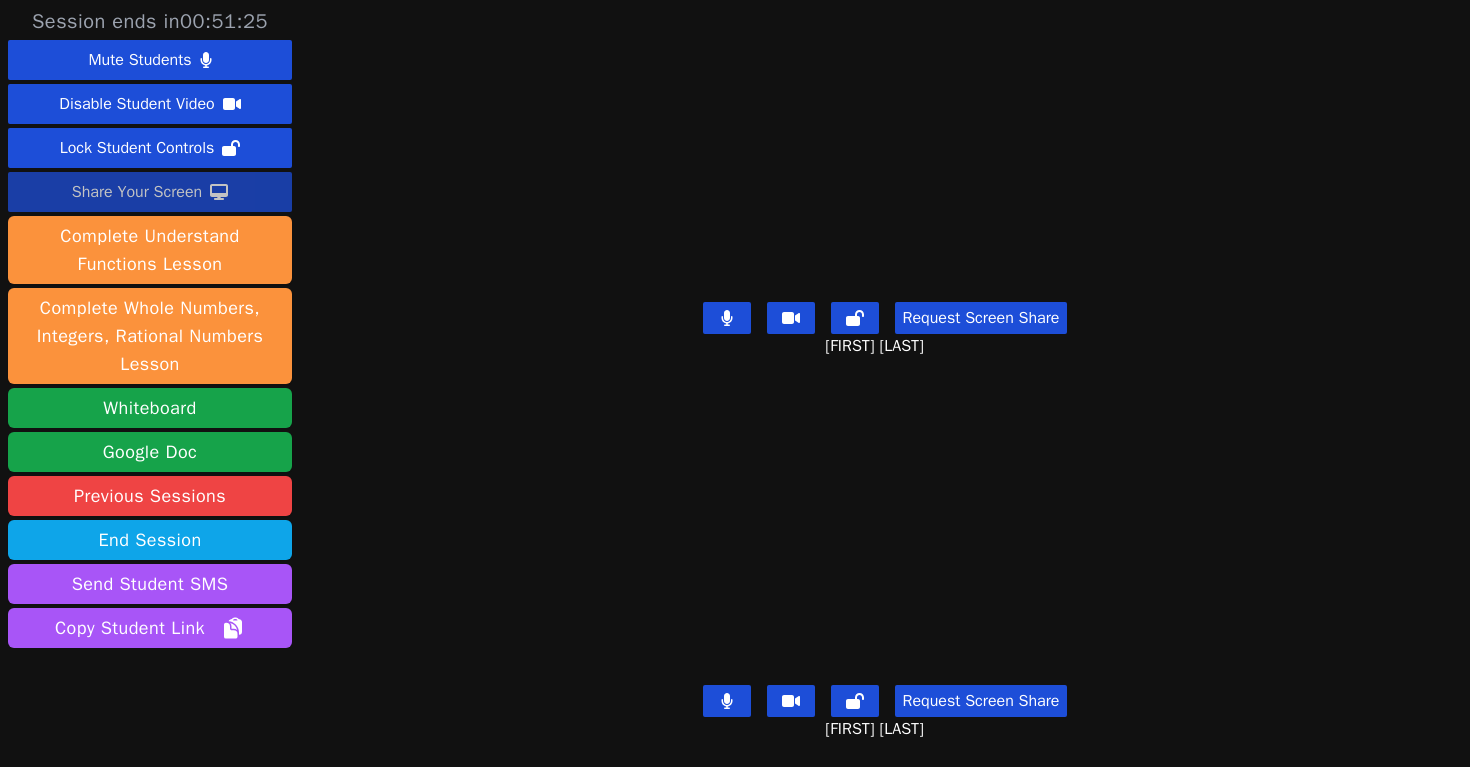 click on "Share Your Screen" at bounding box center (137, 192) 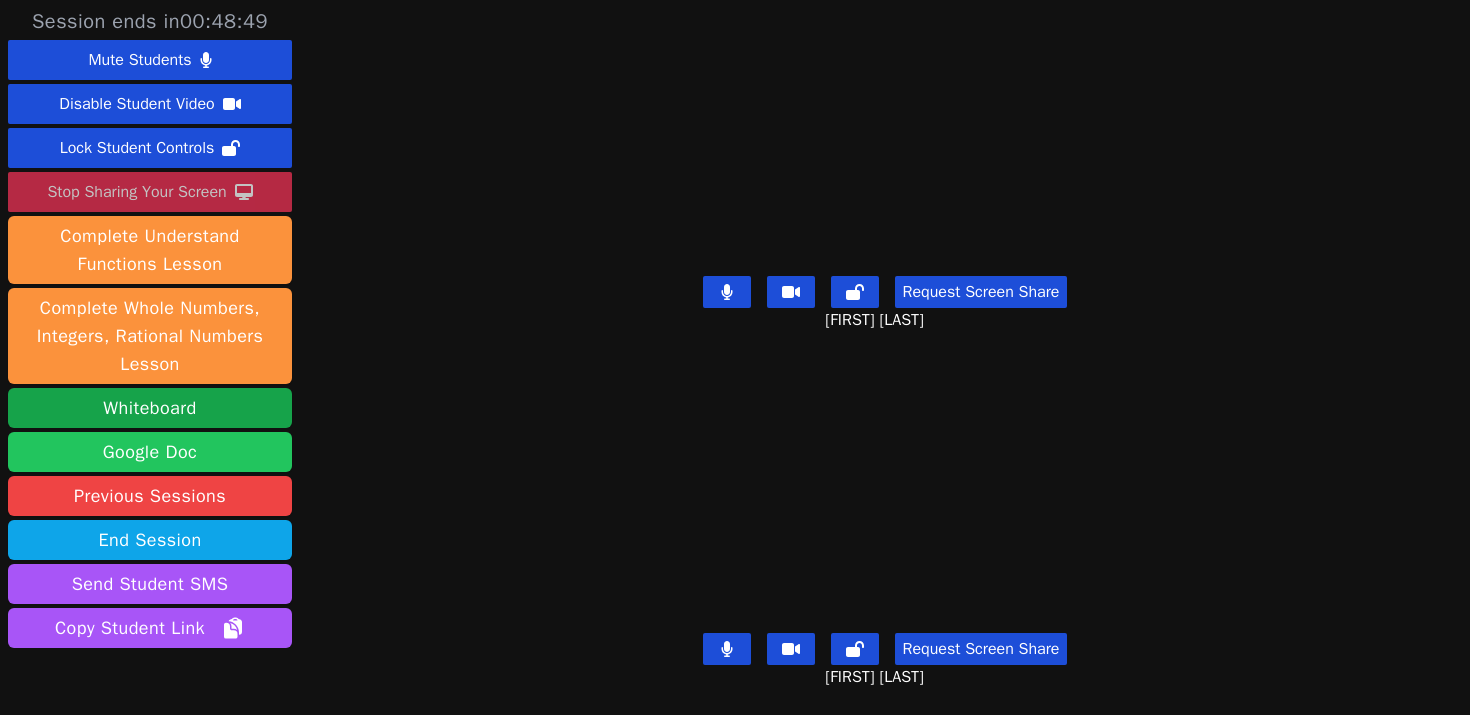 scroll, scrollTop: 105, scrollLeft: 0, axis: vertical 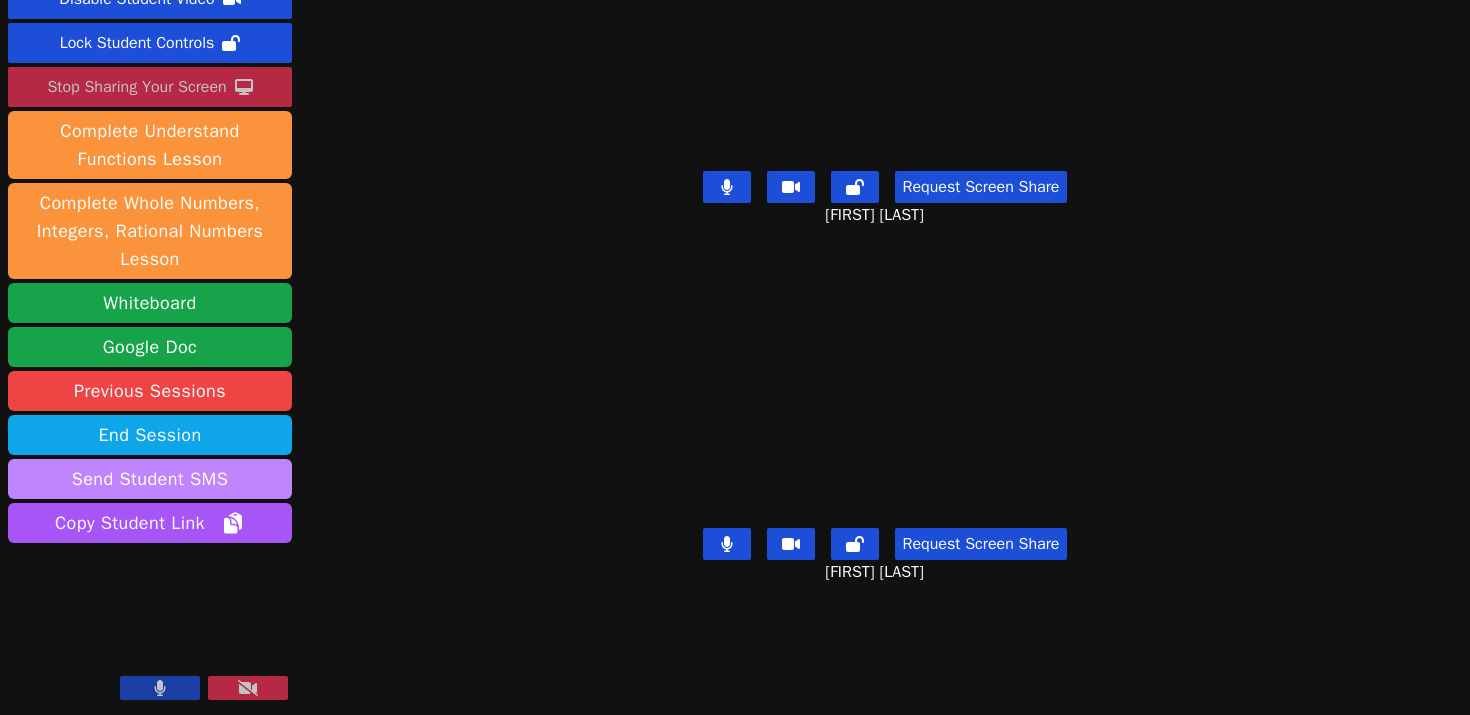 click on "Send Student SMS" at bounding box center (150, 479) 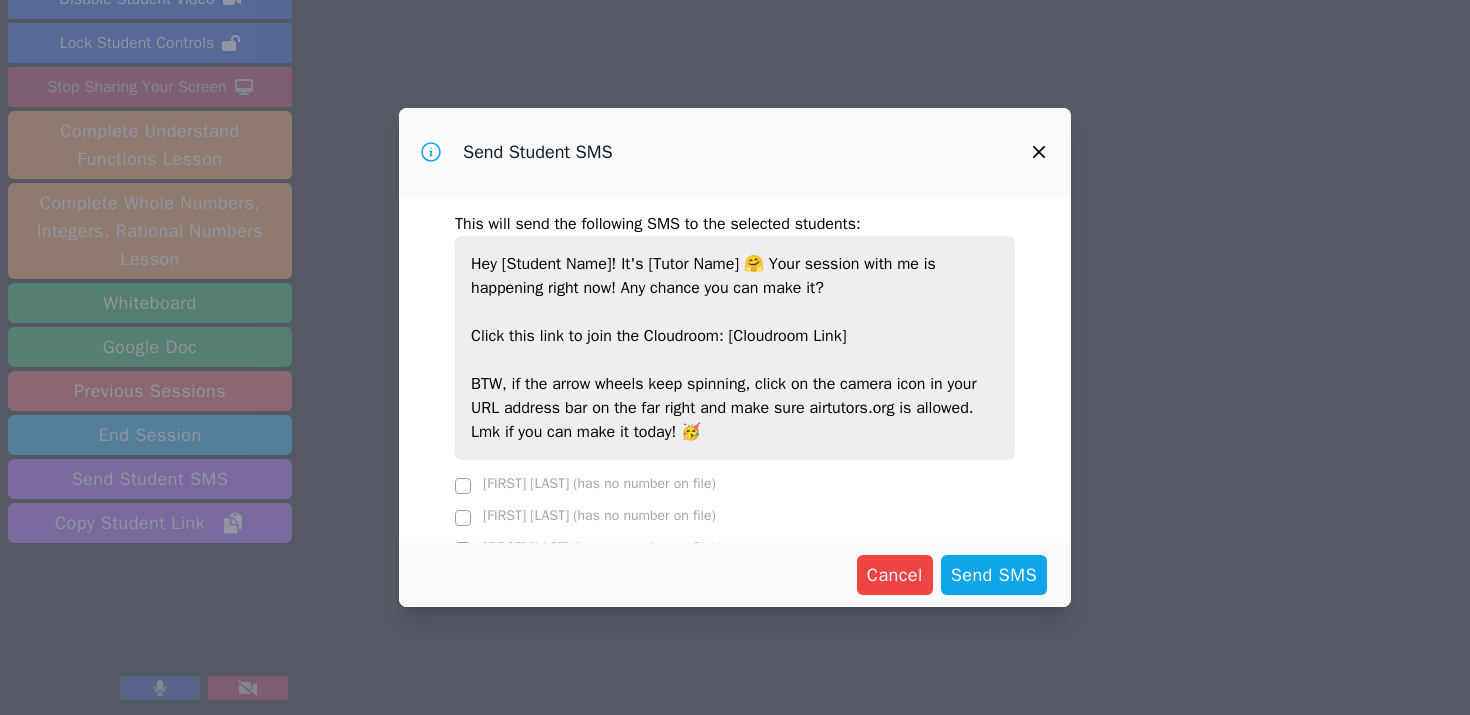 scroll, scrollTop: 47, scrollLeft: 0, axis: vertical 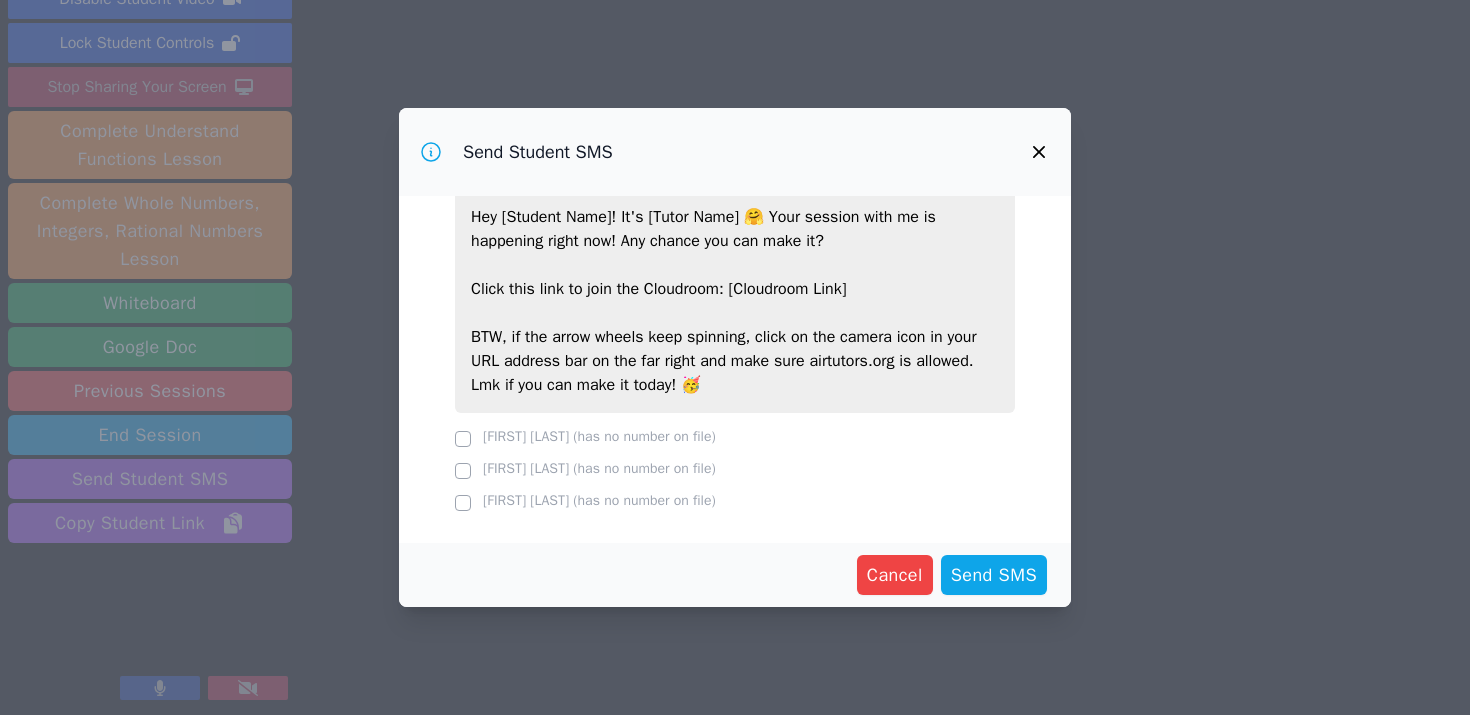 click 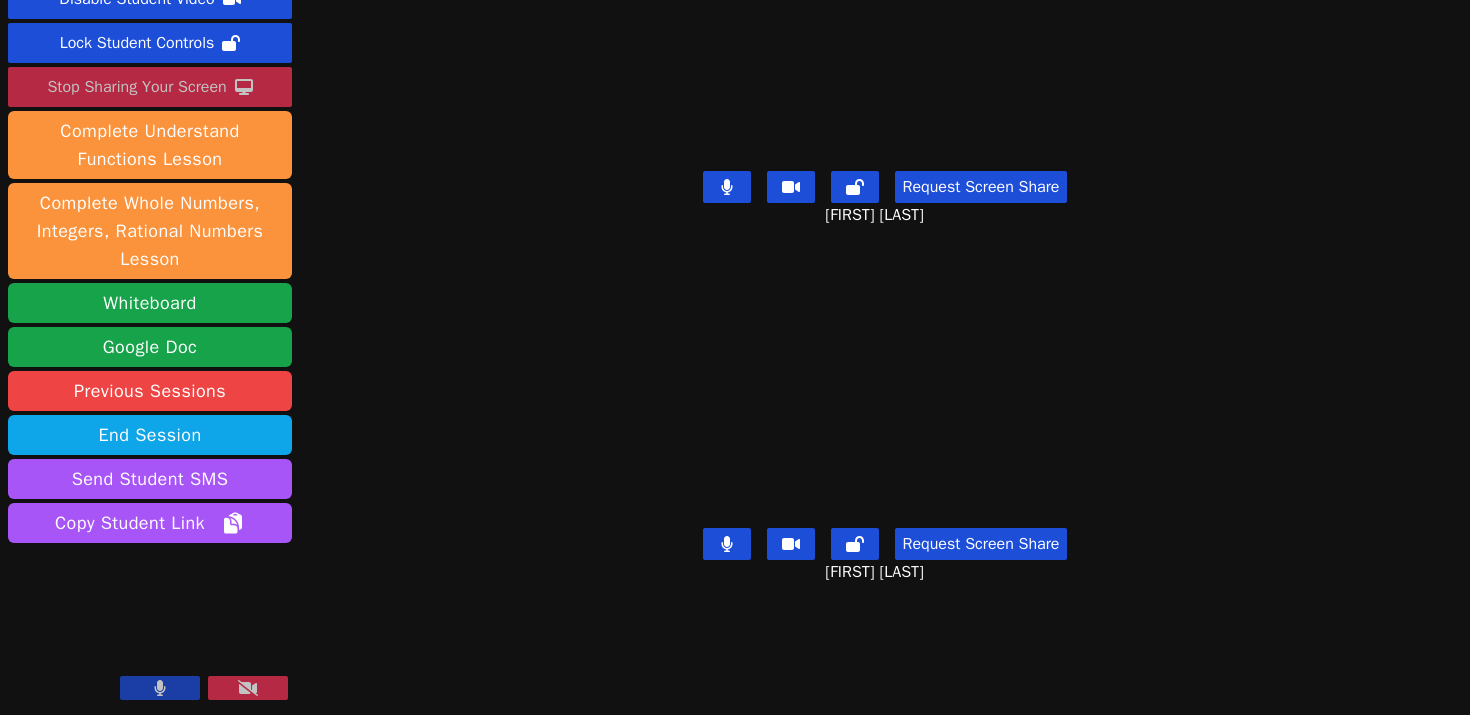 scroll, scrollTop: 0, scrollLeft: 0, axis: both 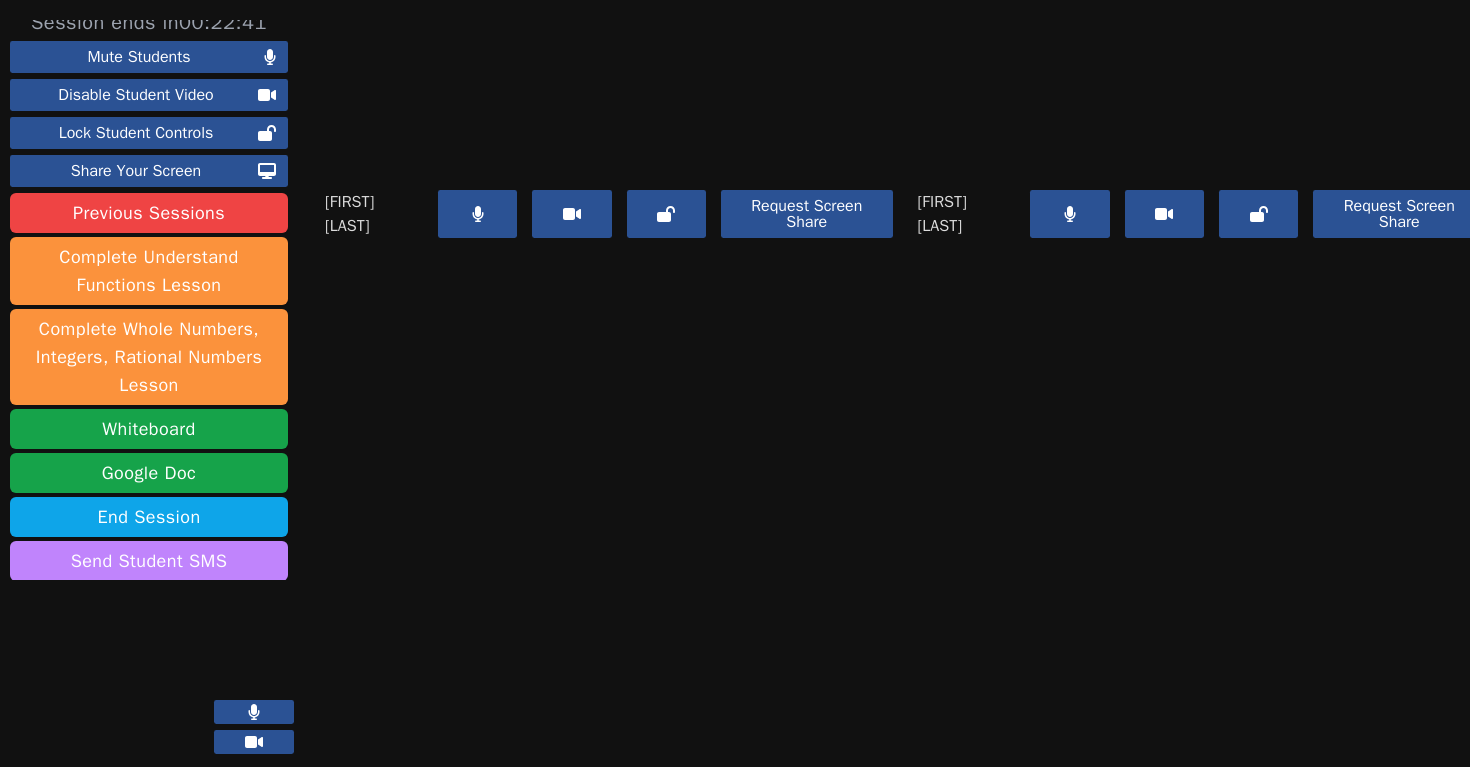 click on "Send Student SMS" at bounding box center [149, 561] 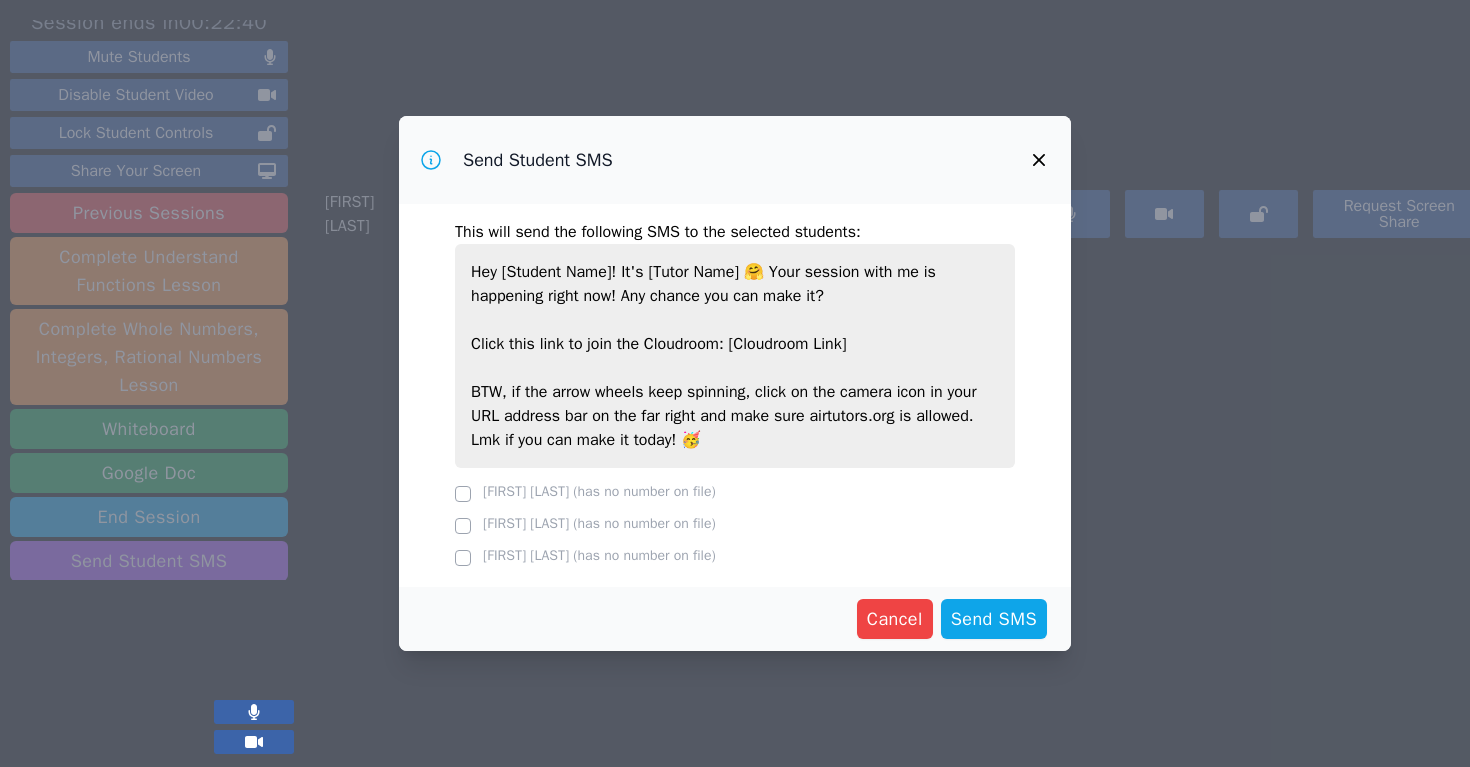 click on "[FIRST] [LAST] (has no number on file)" at bounding box center [599, 491] 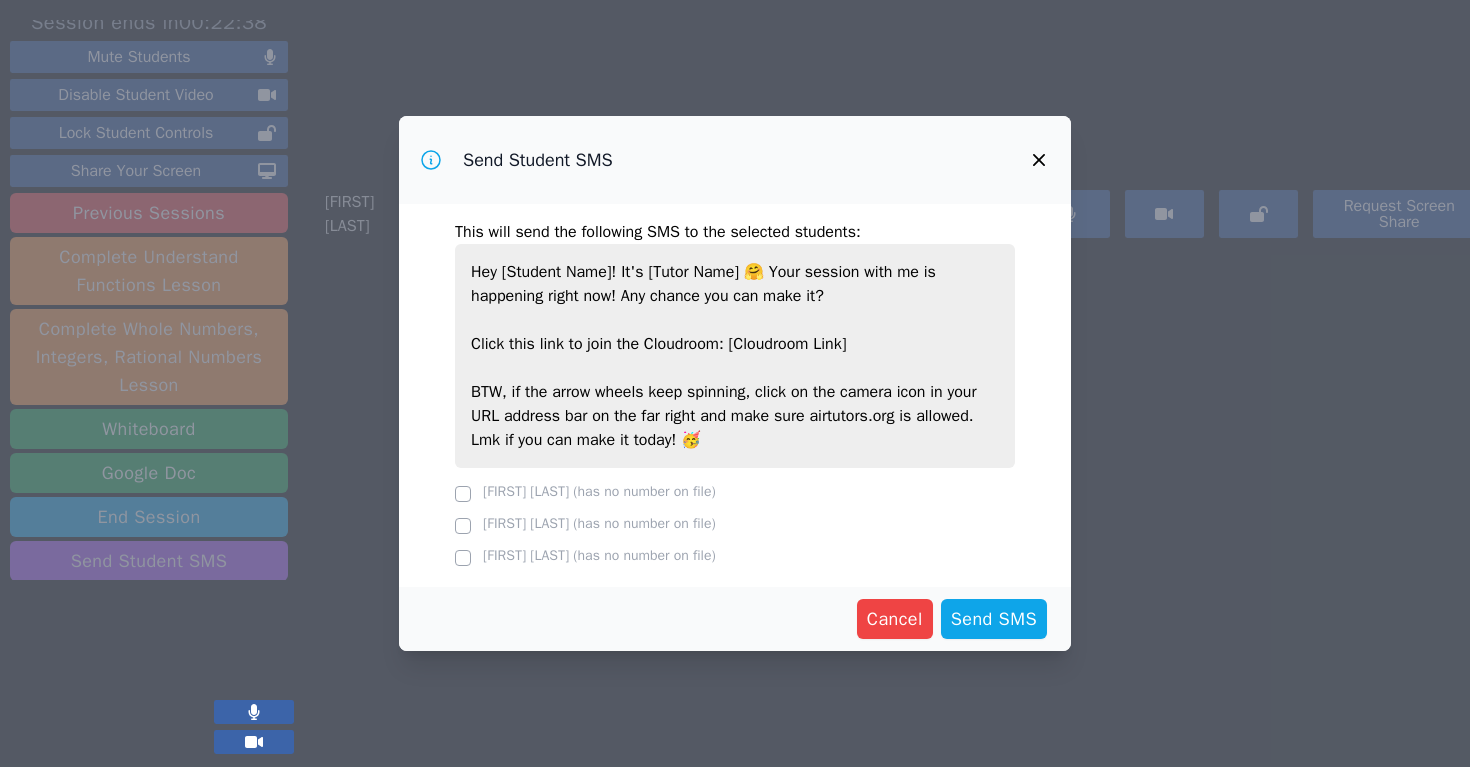 click 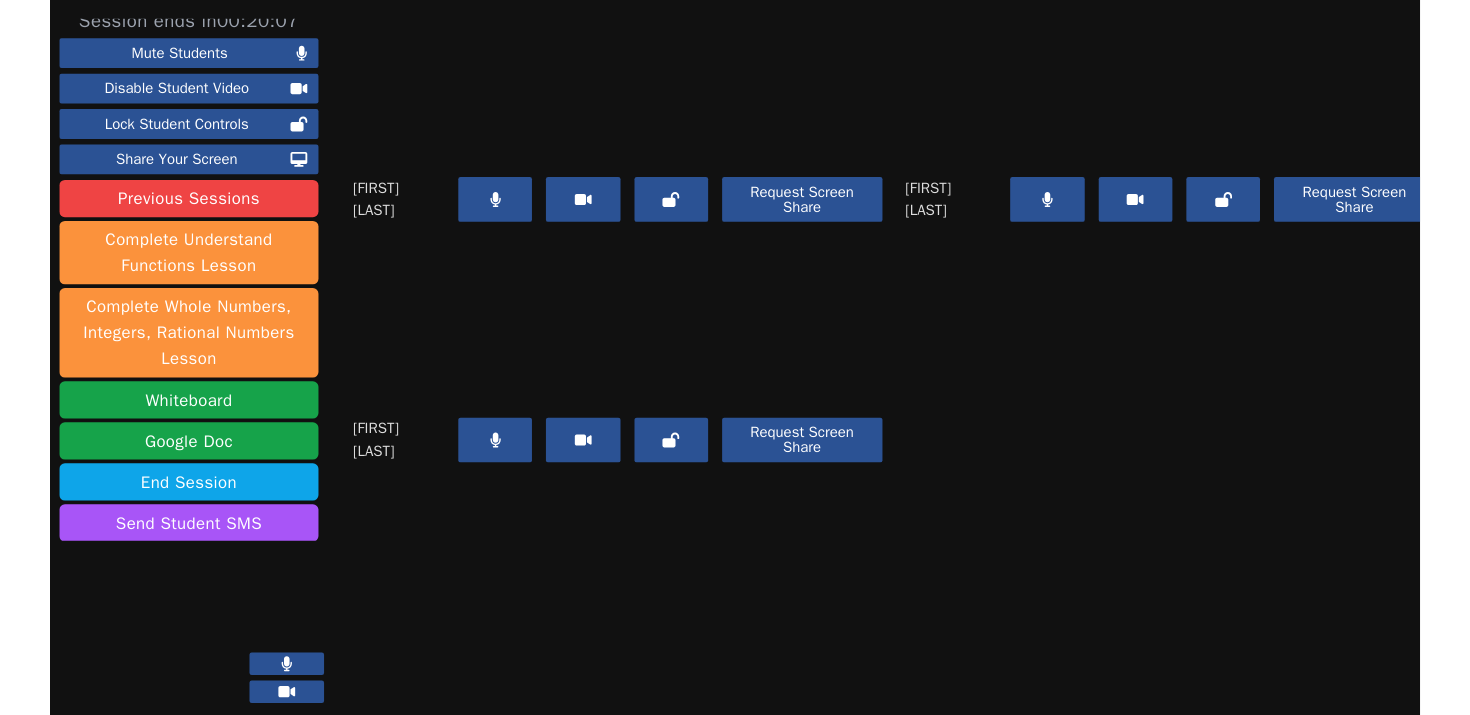 scroll, scrollTop: 0, scrollLeft: 0, axis: both 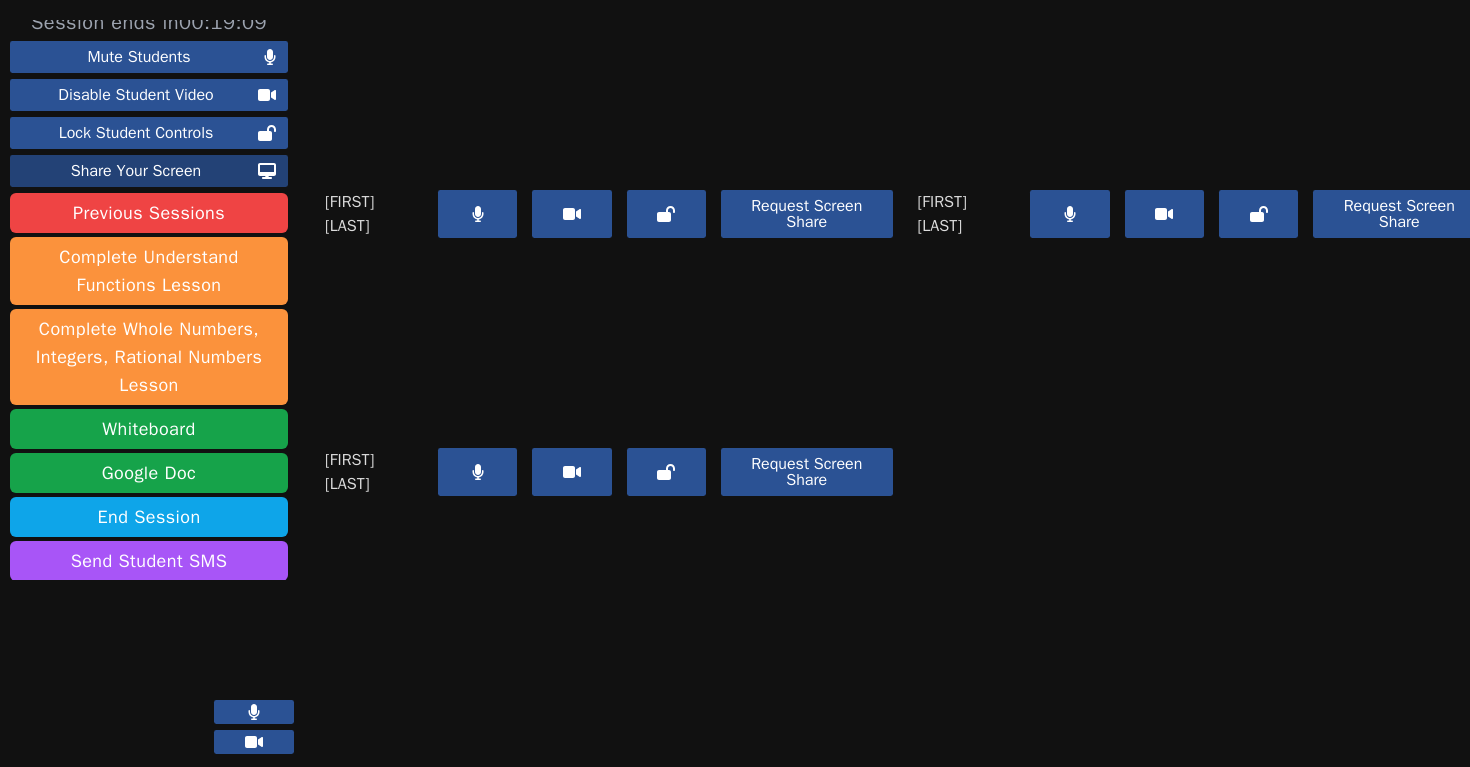 click on "Share Your Screen" at bounding box center [136, 171] 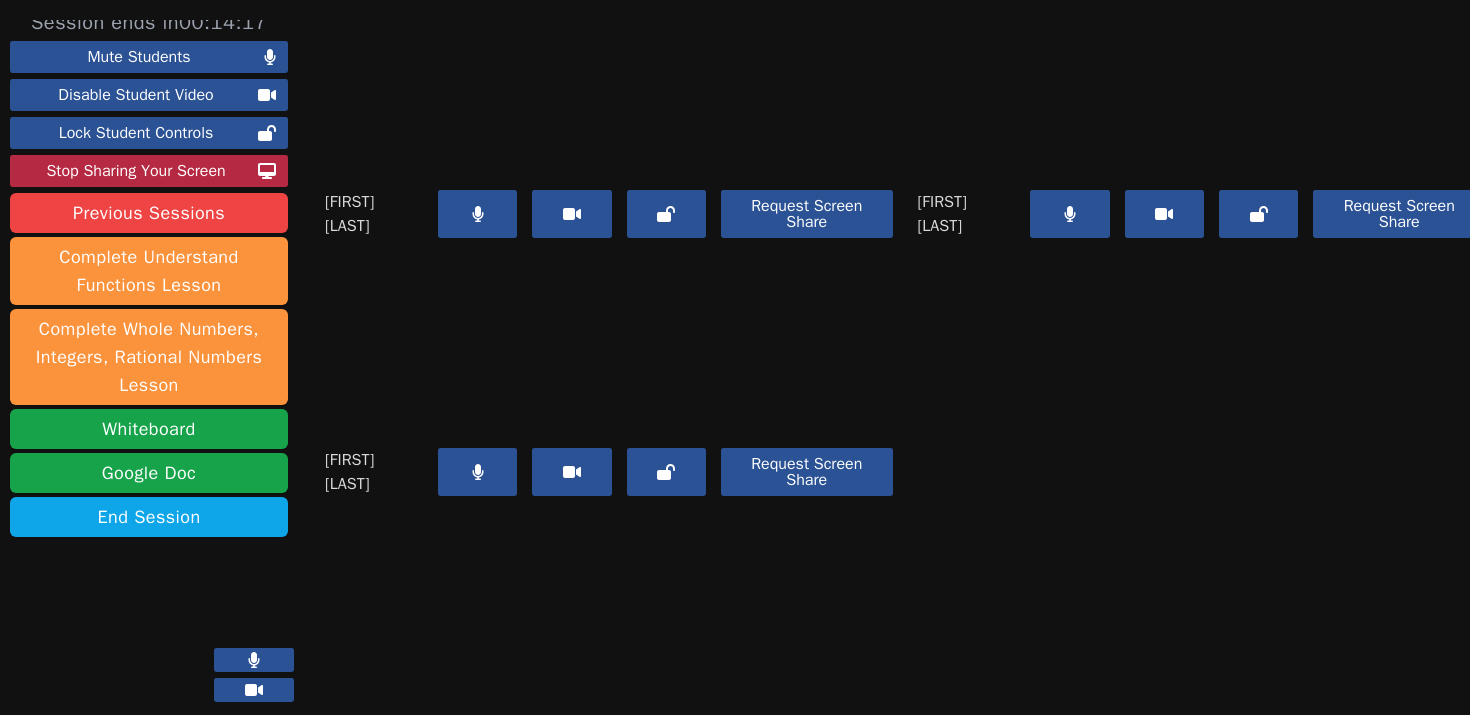 scroll, scrollTop: 0, scrollLeft: 0, axis: both 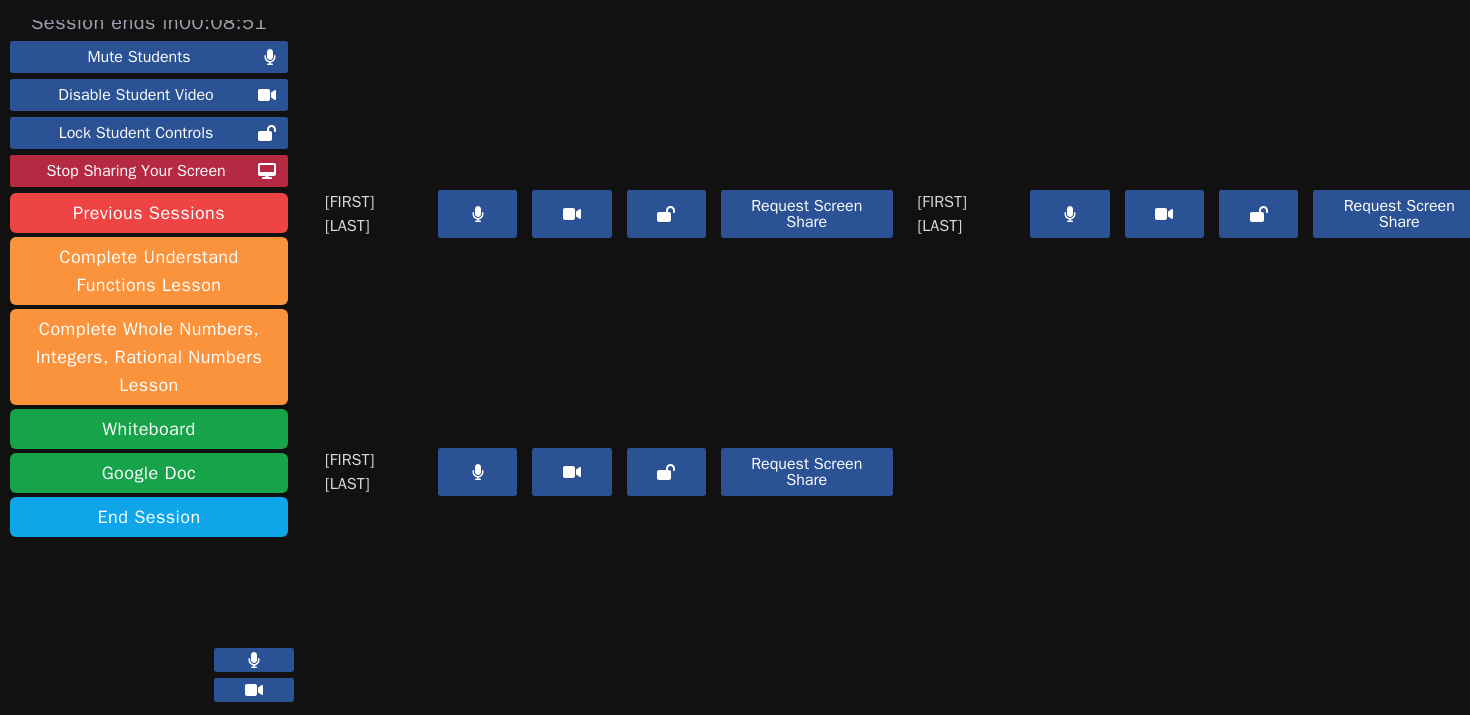 click at bounding box center [1069, 214] 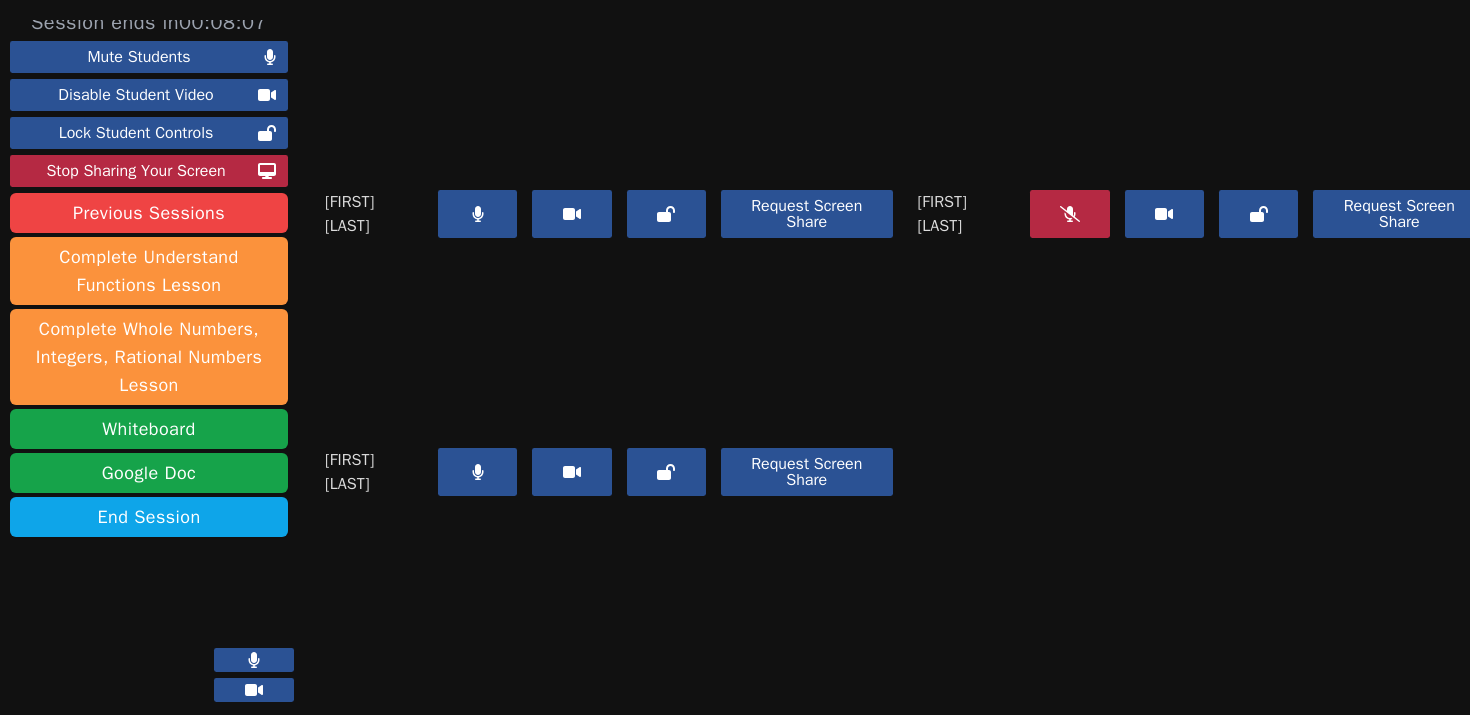 click 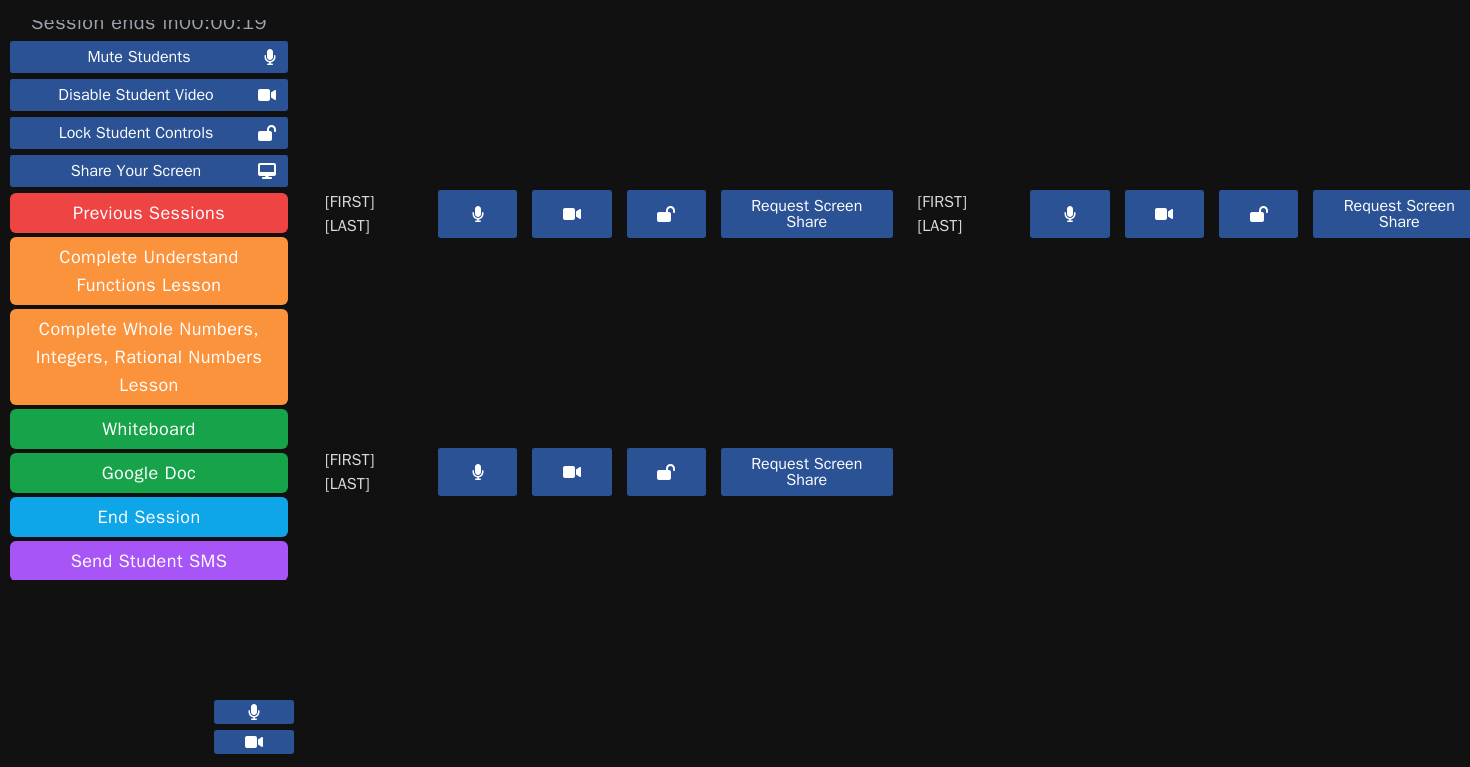scroll, scrollTop: 0, scrollLeft: 0, axis: both 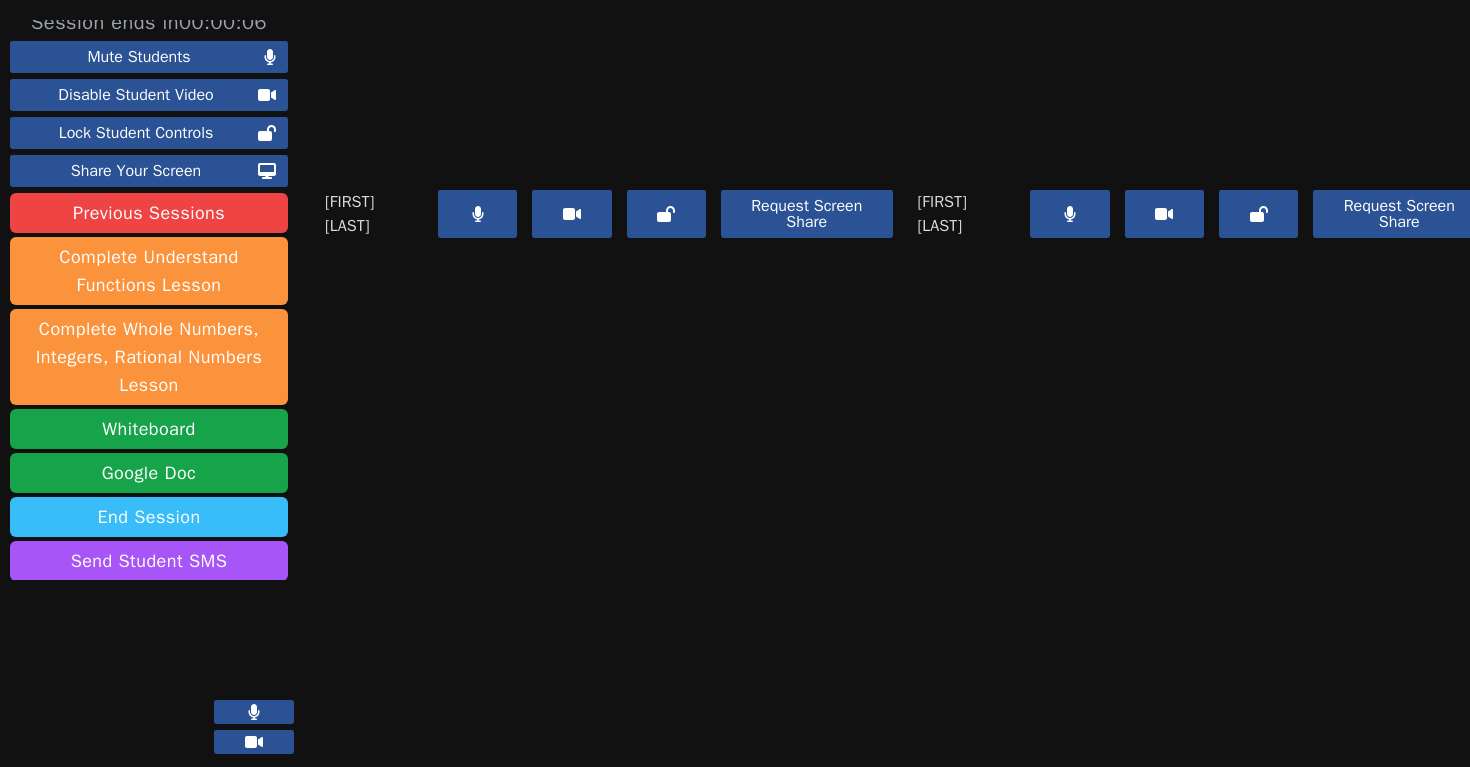 click on "End Session" at bounding box center (149, 517) 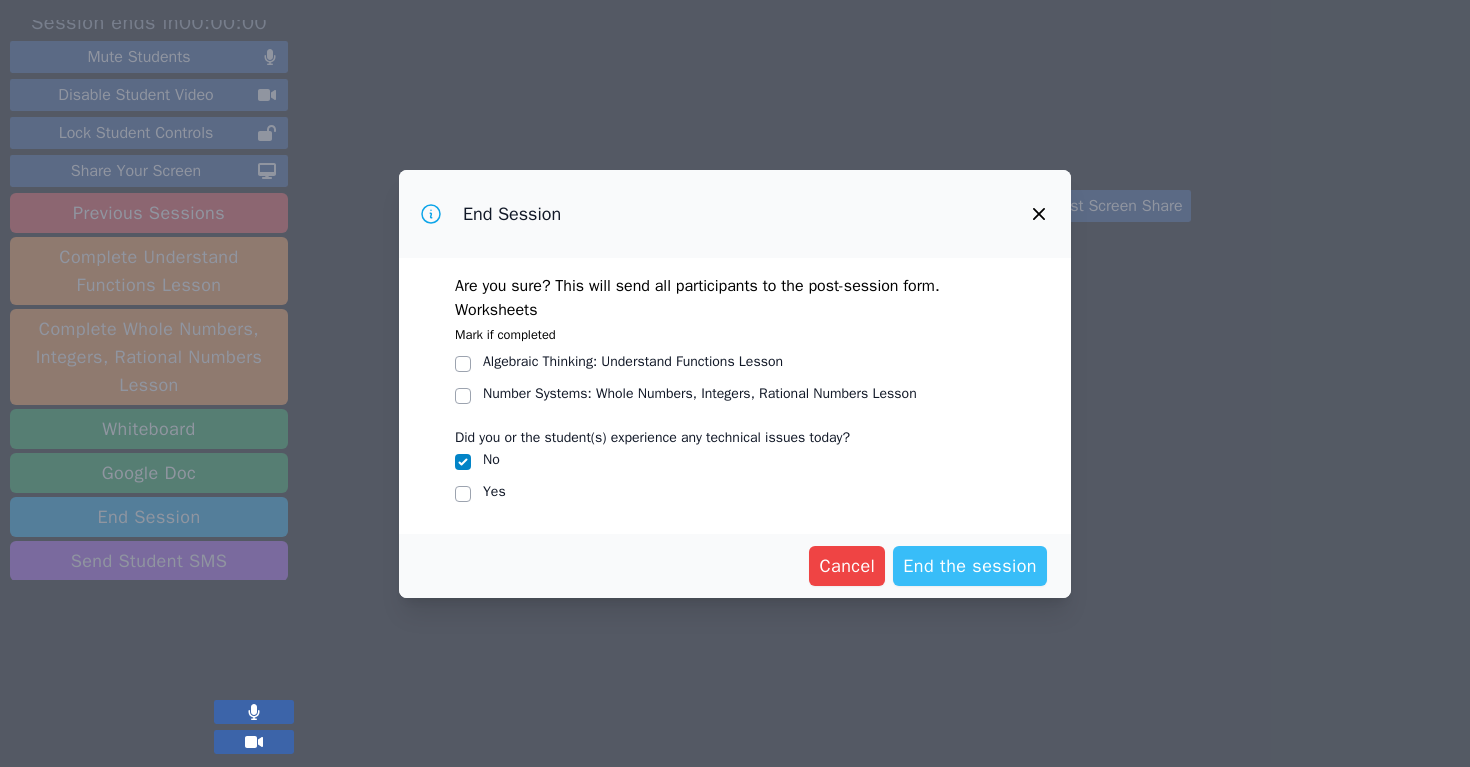 click on "End the session" at bounding box center (970, 566) 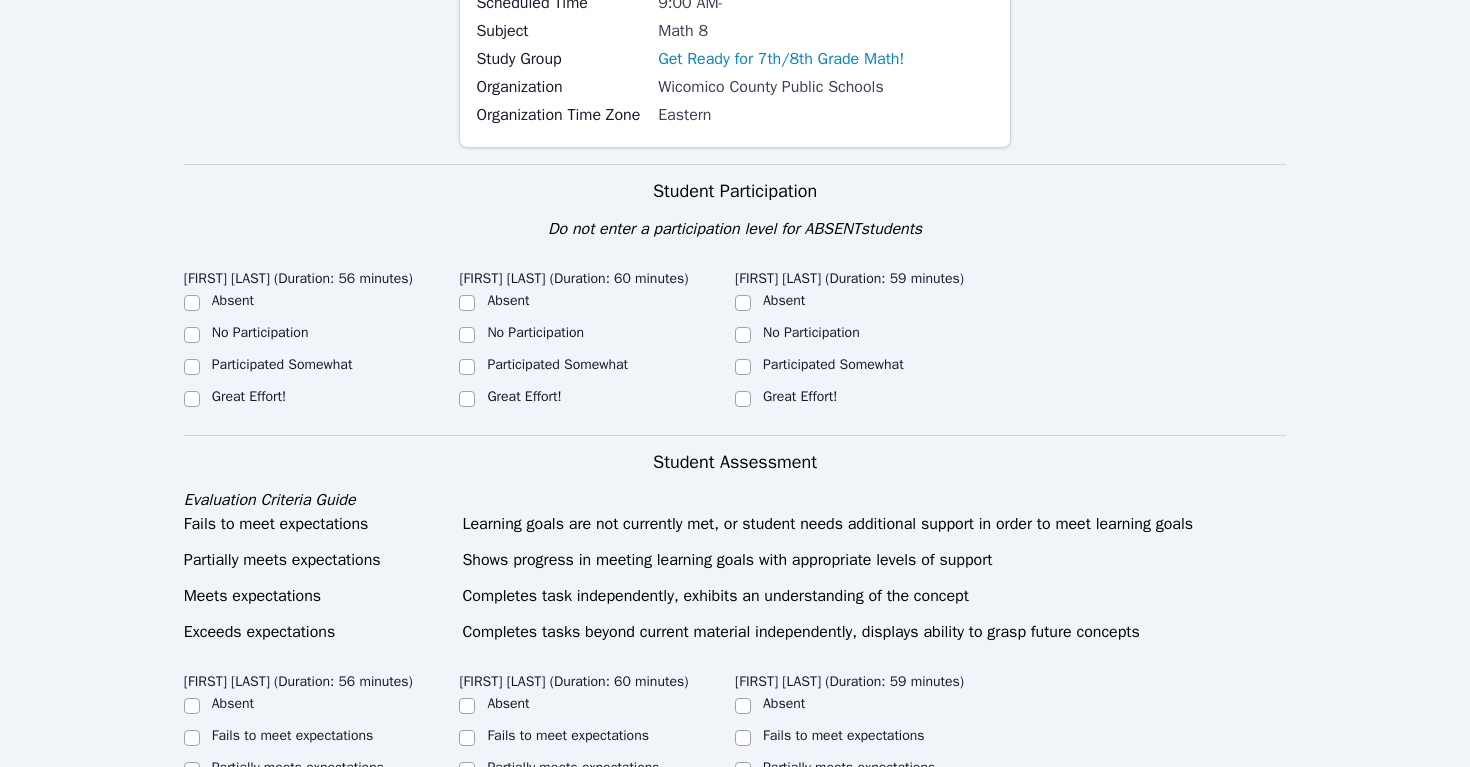 scroll, scrollTop: 268, scrollLeft: 0, axis: vertical 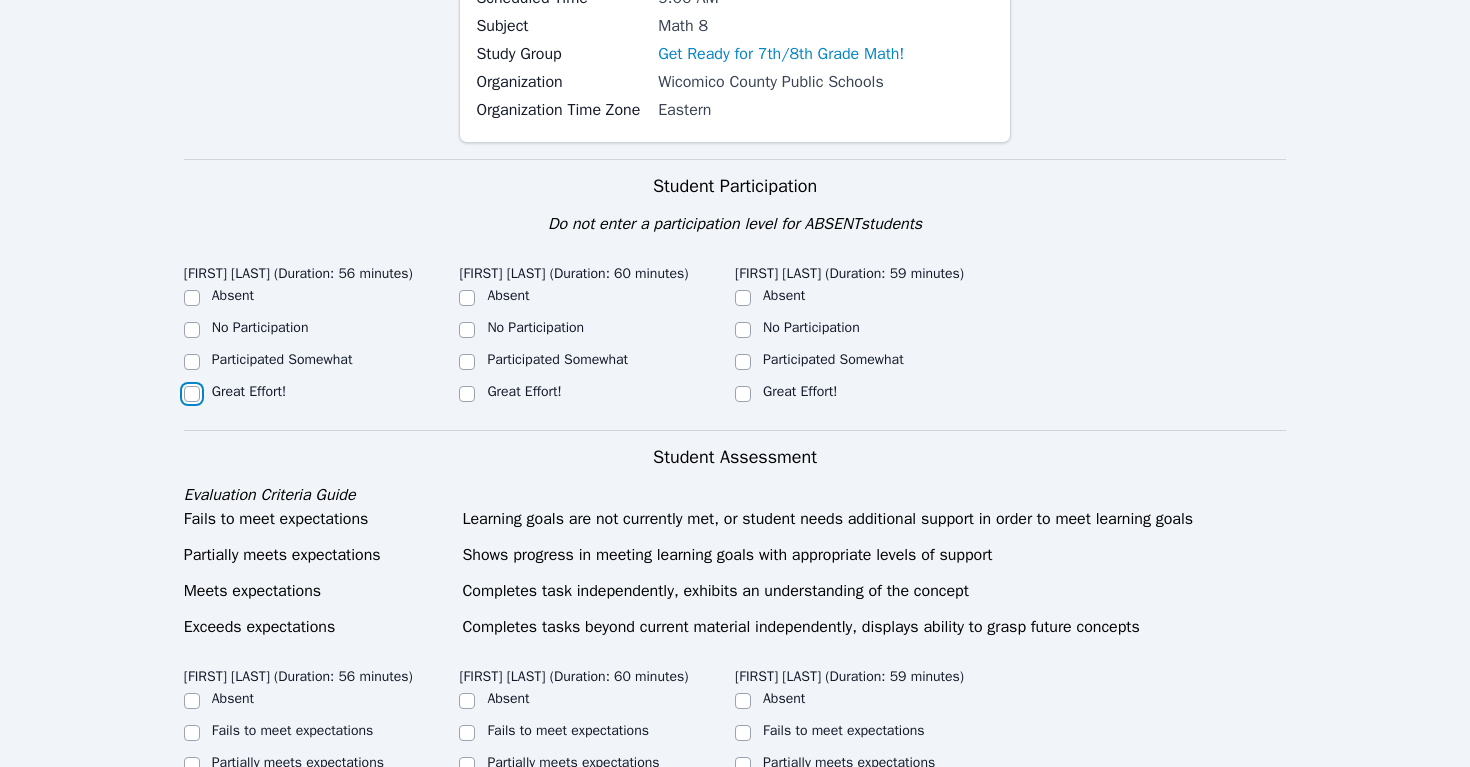 click on "Great Effort!" at bounding box center (192, 394) 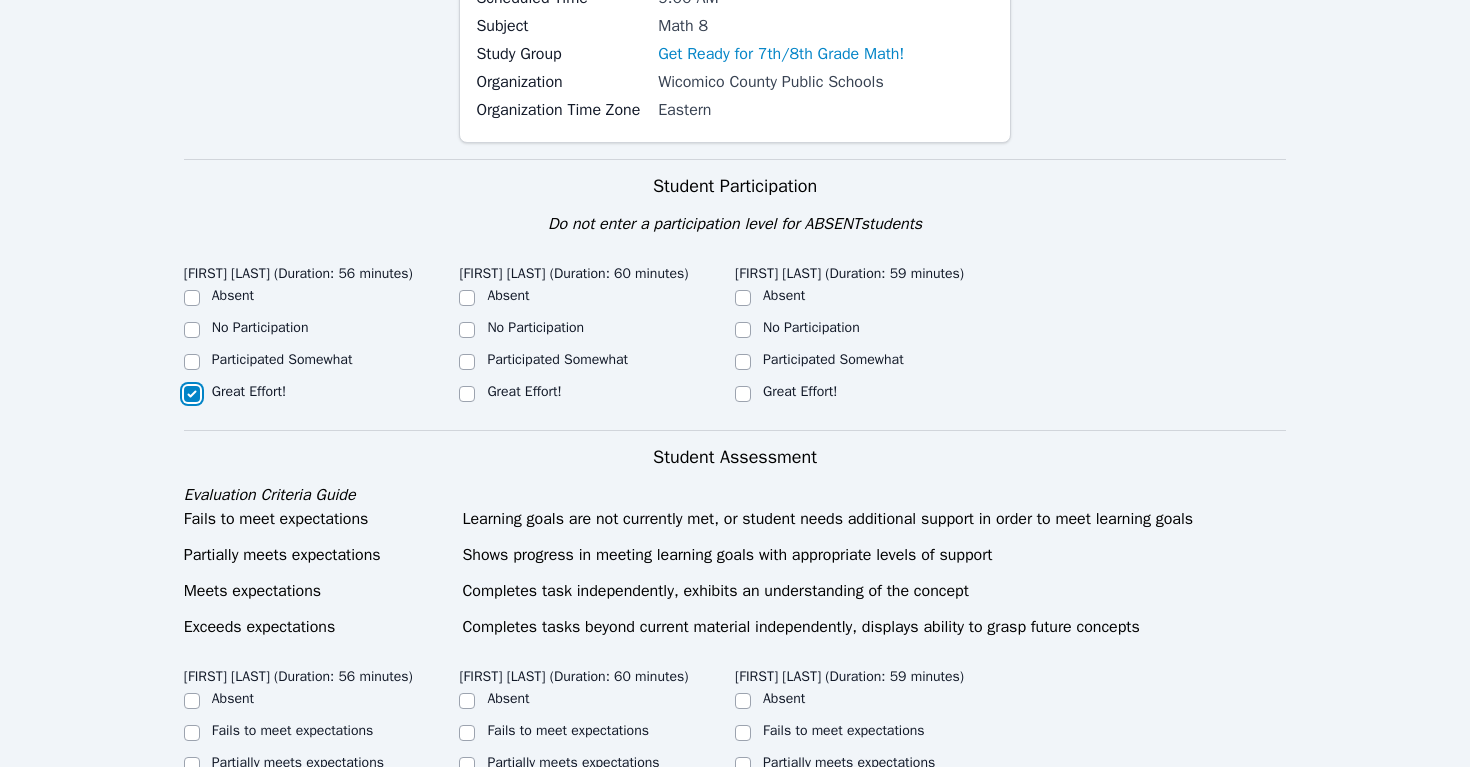 checkbox on "true" 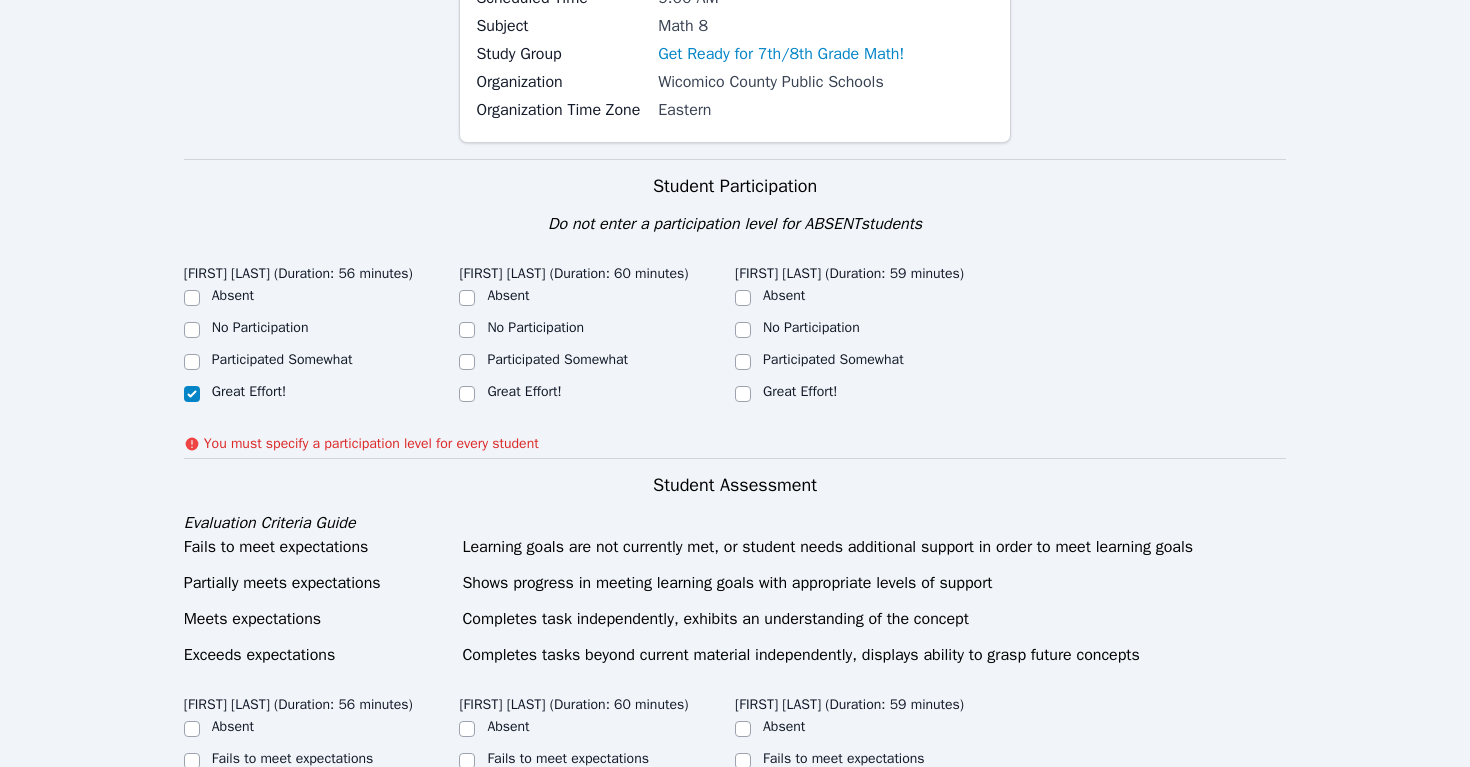 click on "Great Effort!" at bounding box center (524, 391) 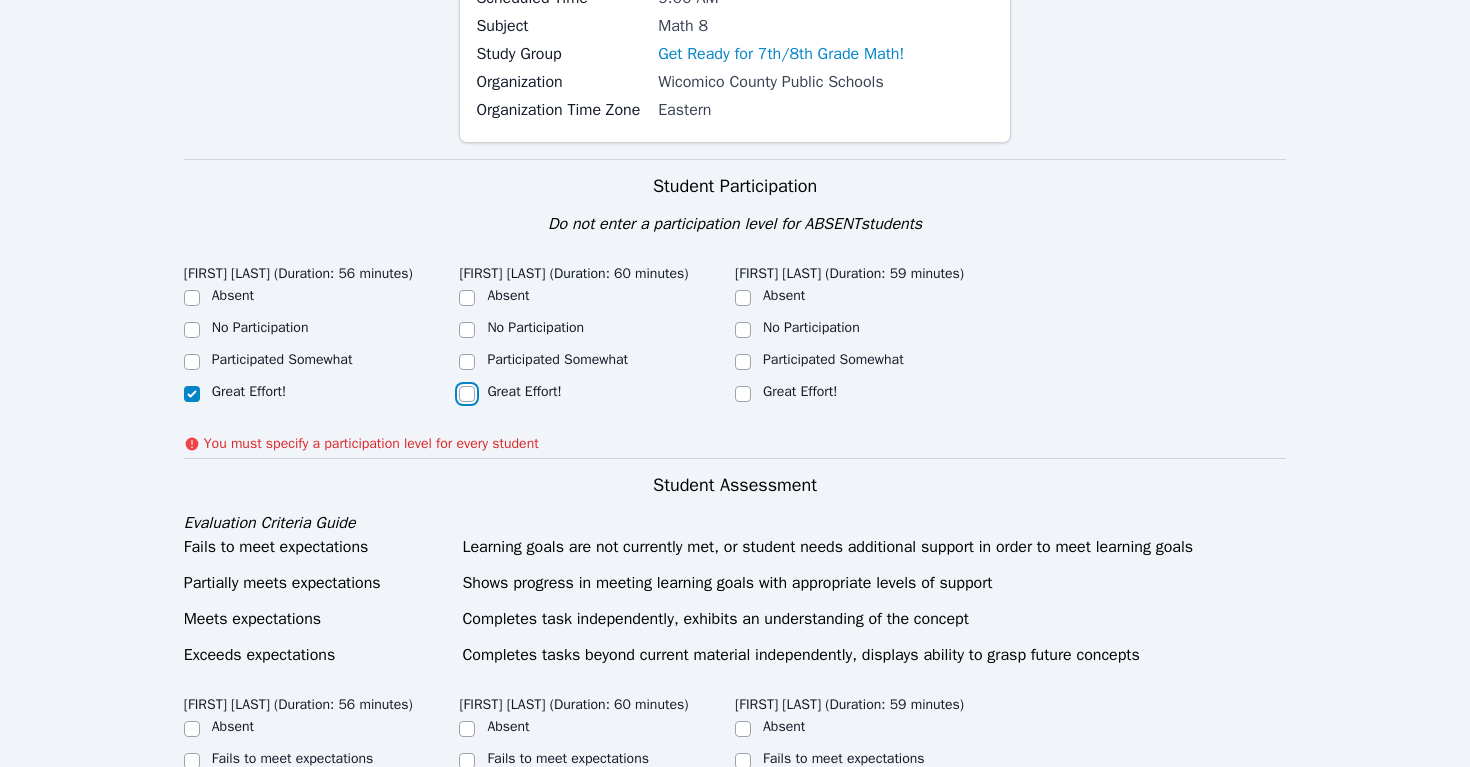 click on "Great Effort!" at bounding box center [467, 394] 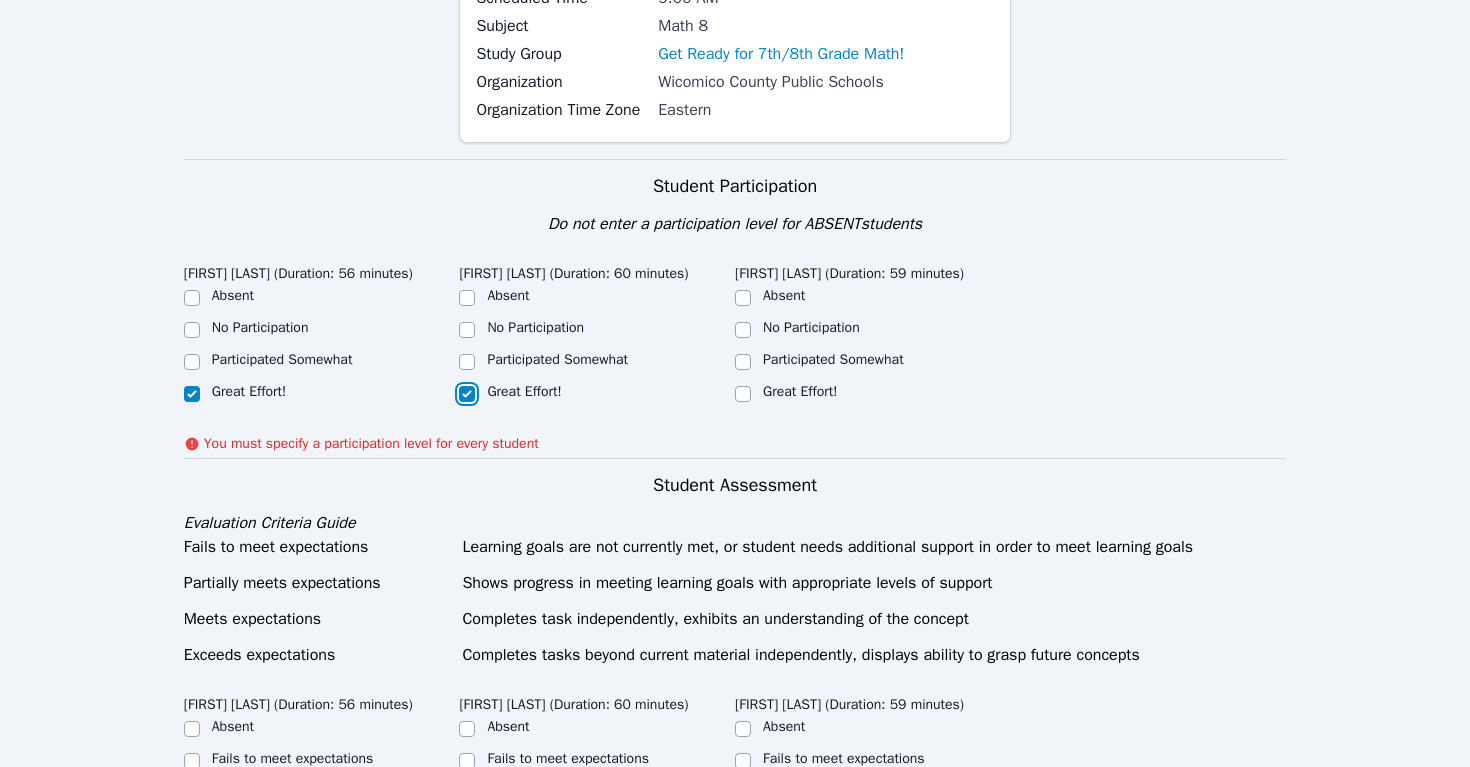 checkbox on "true" 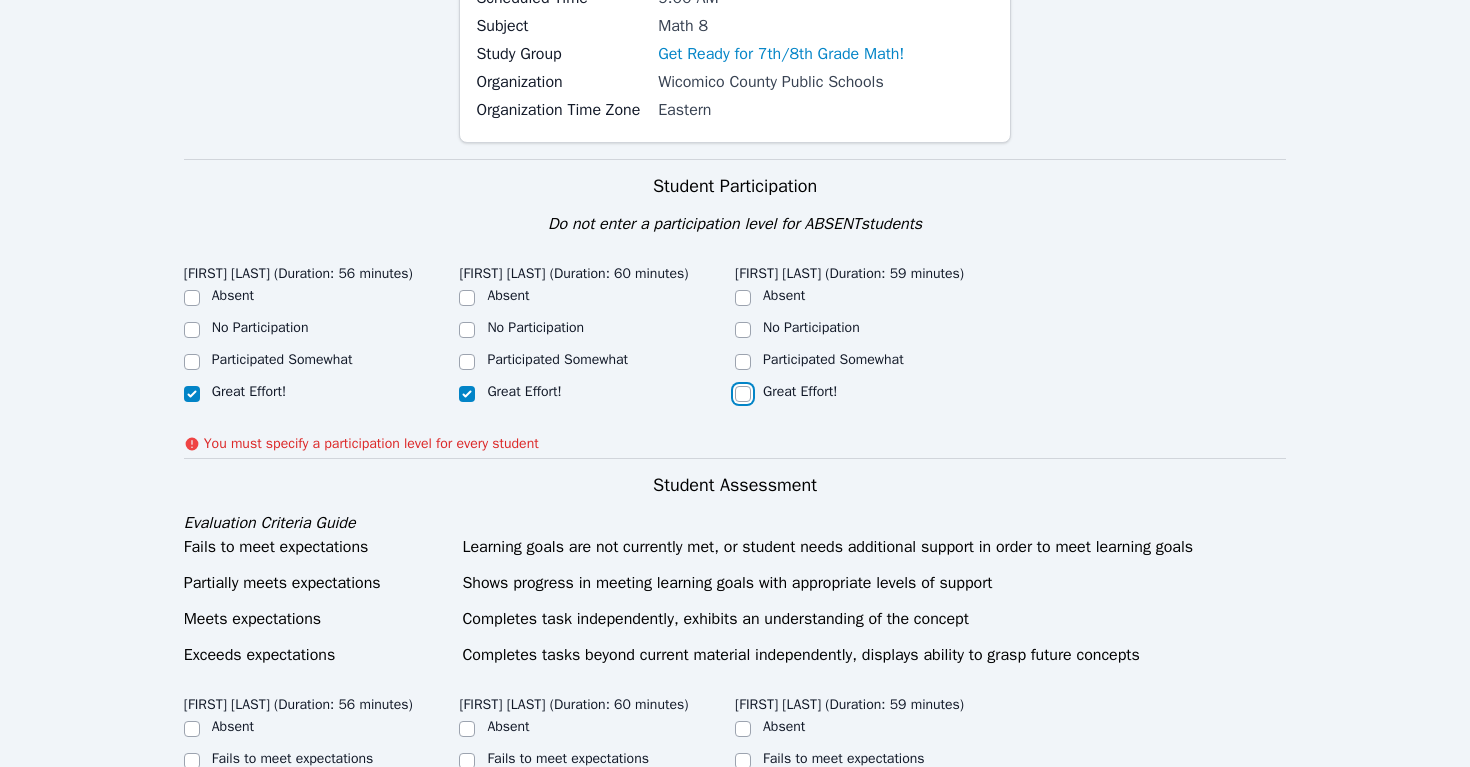 click on "Great Effort!" at bounding box center (743, 394) 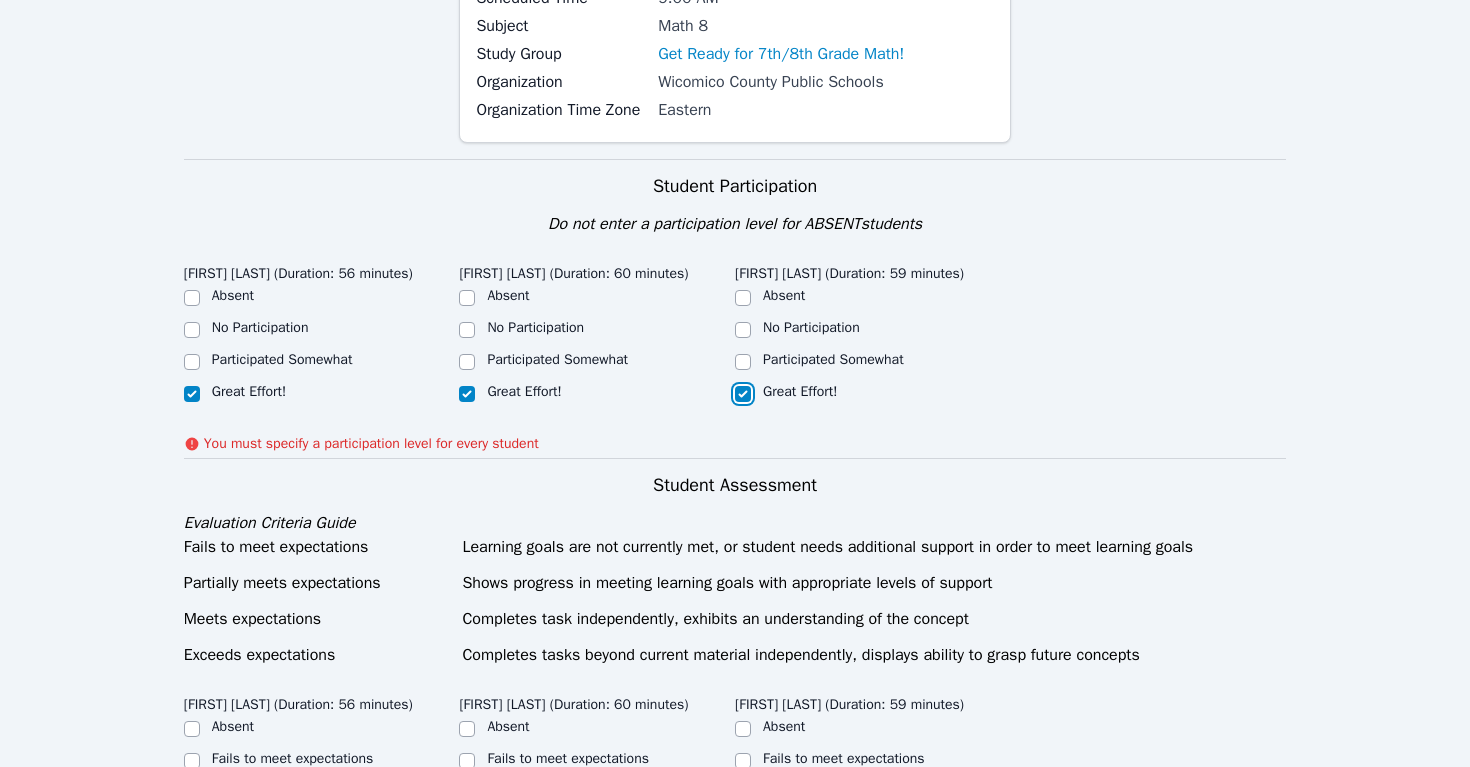checkbox on "true" 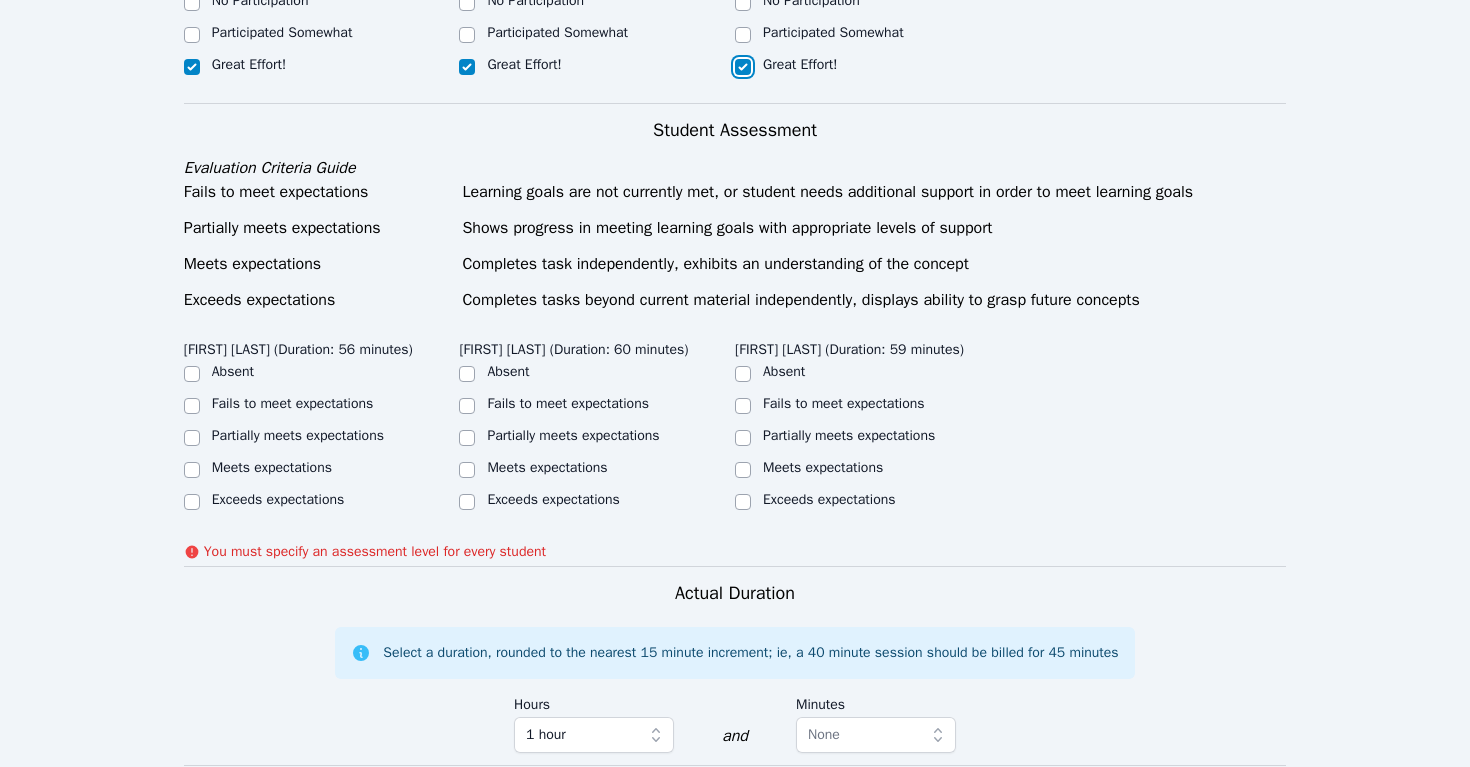 scroll, scrollTop: 599, scrollLeft: 0, axis: vertical 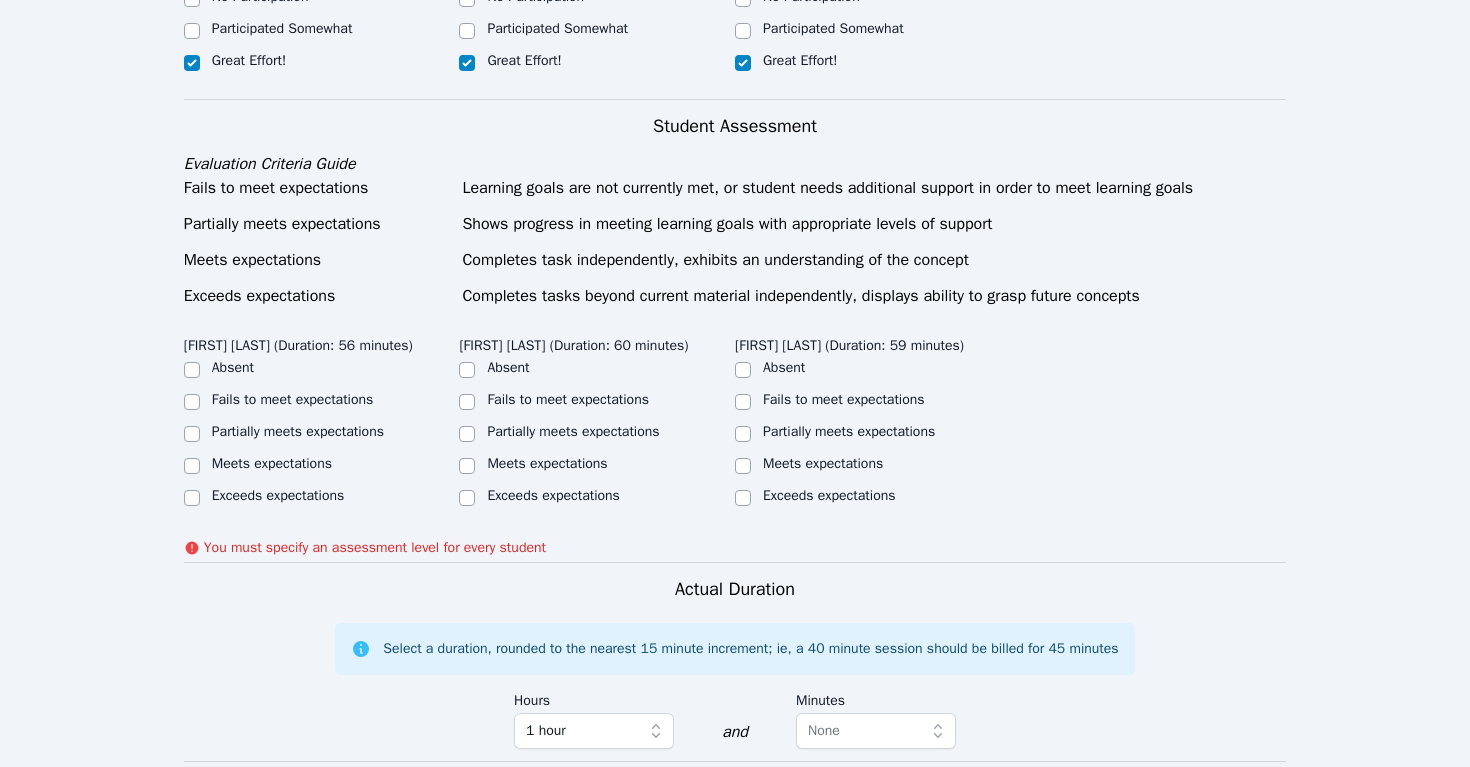 click on "Meets expectations" at bounding box center [322, 466] 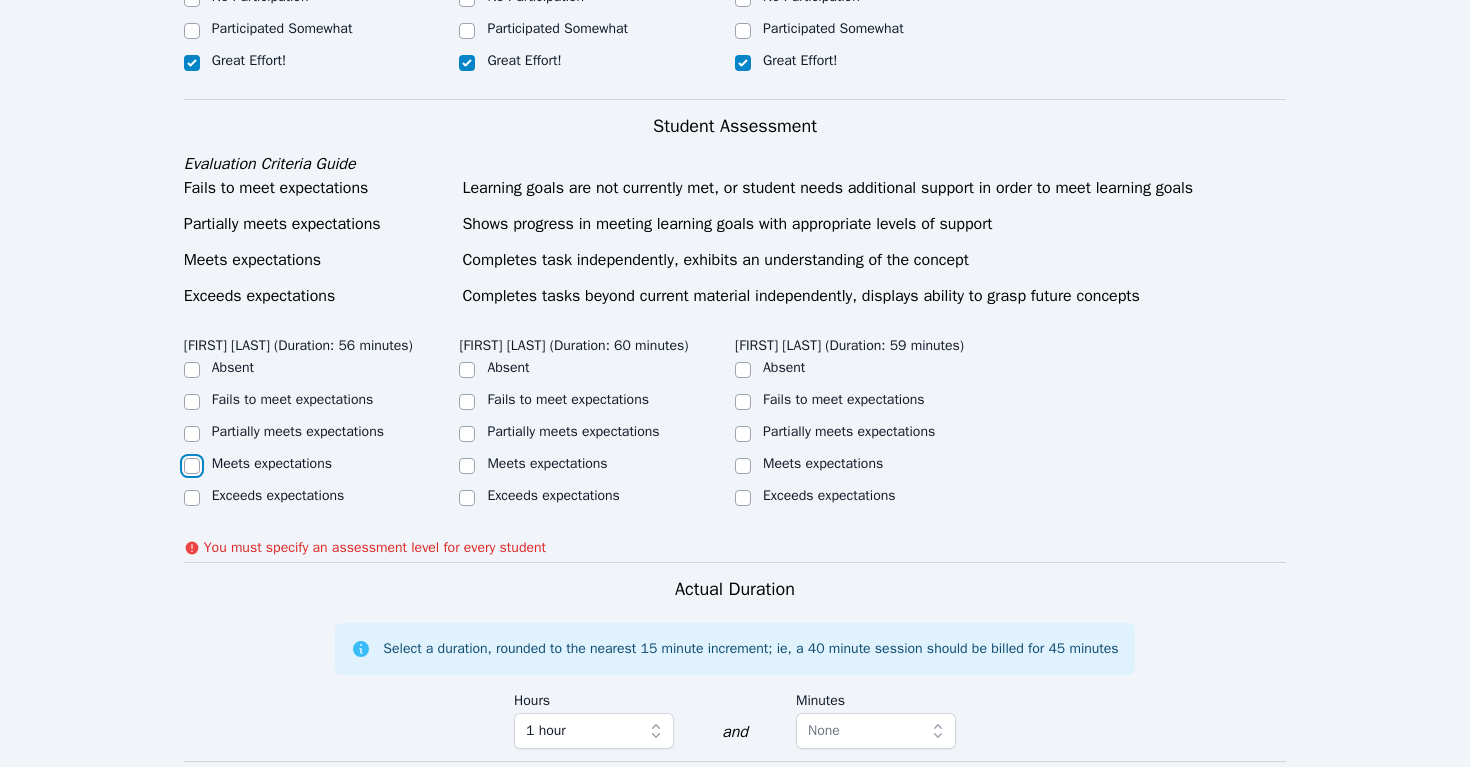 click on "Meets expectations" at bounding box center [192, 466] 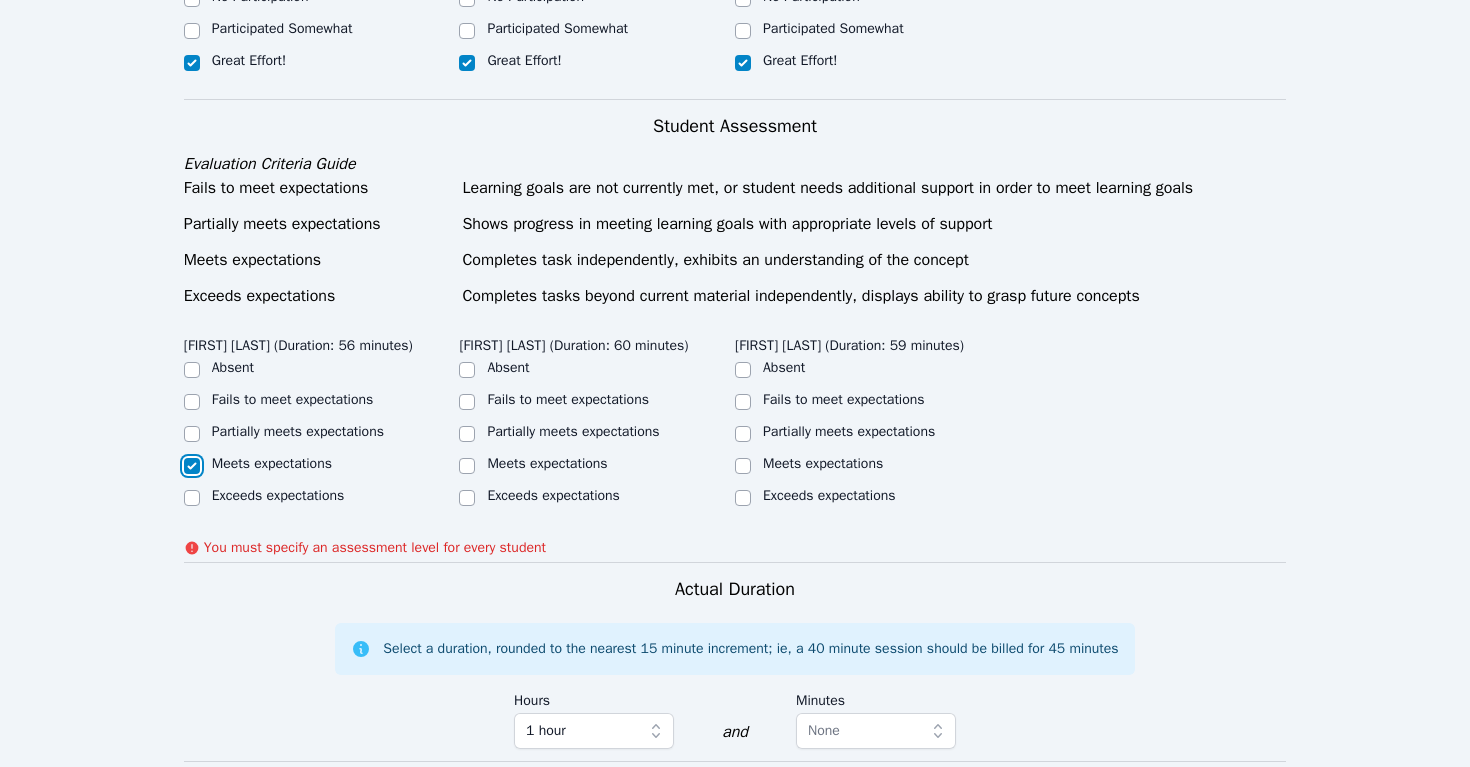 checkbox on "true" 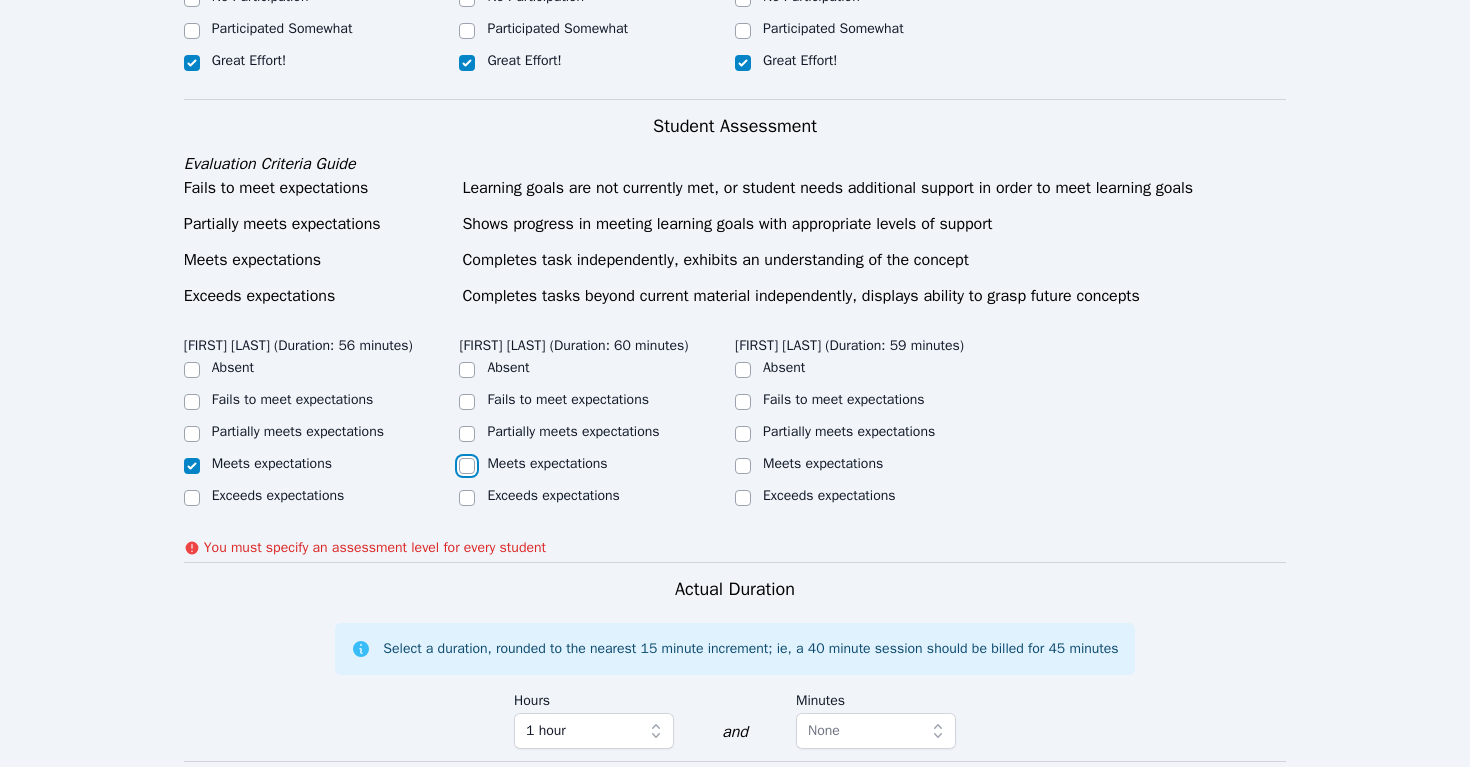 click on "Meets expectations" at bounding box center [467, 466] 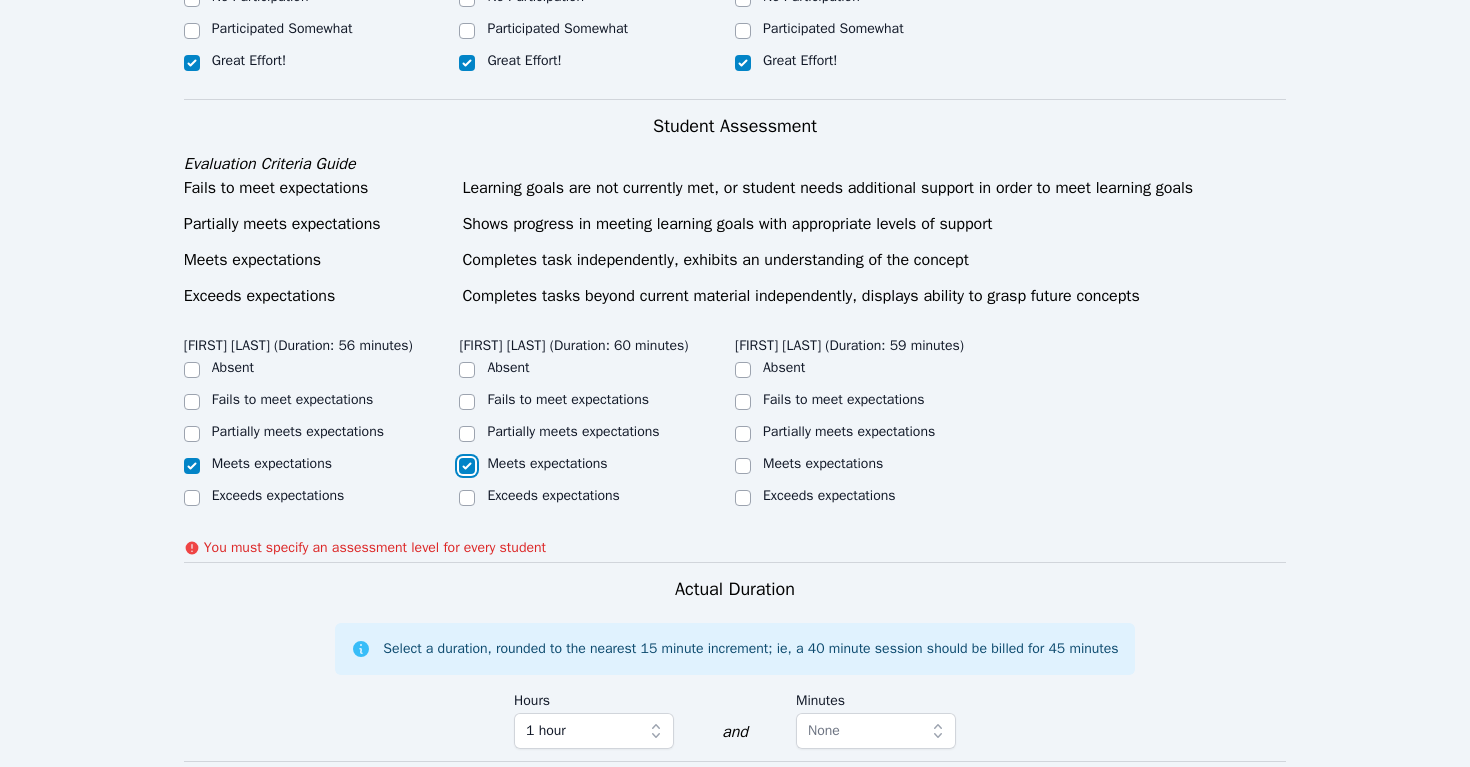 checkbox on "true" 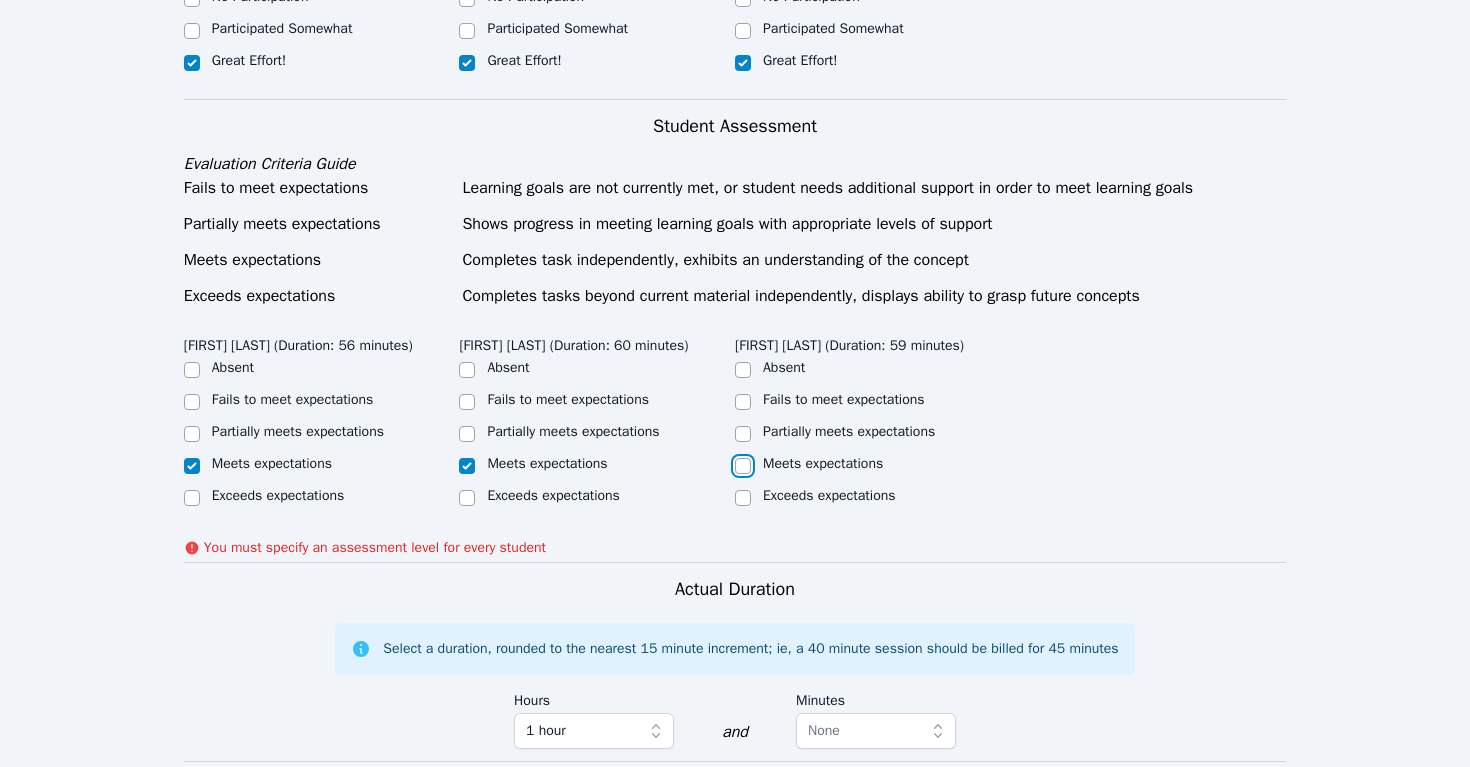 click on "Meets expectations" at bounding box center [743, 466] 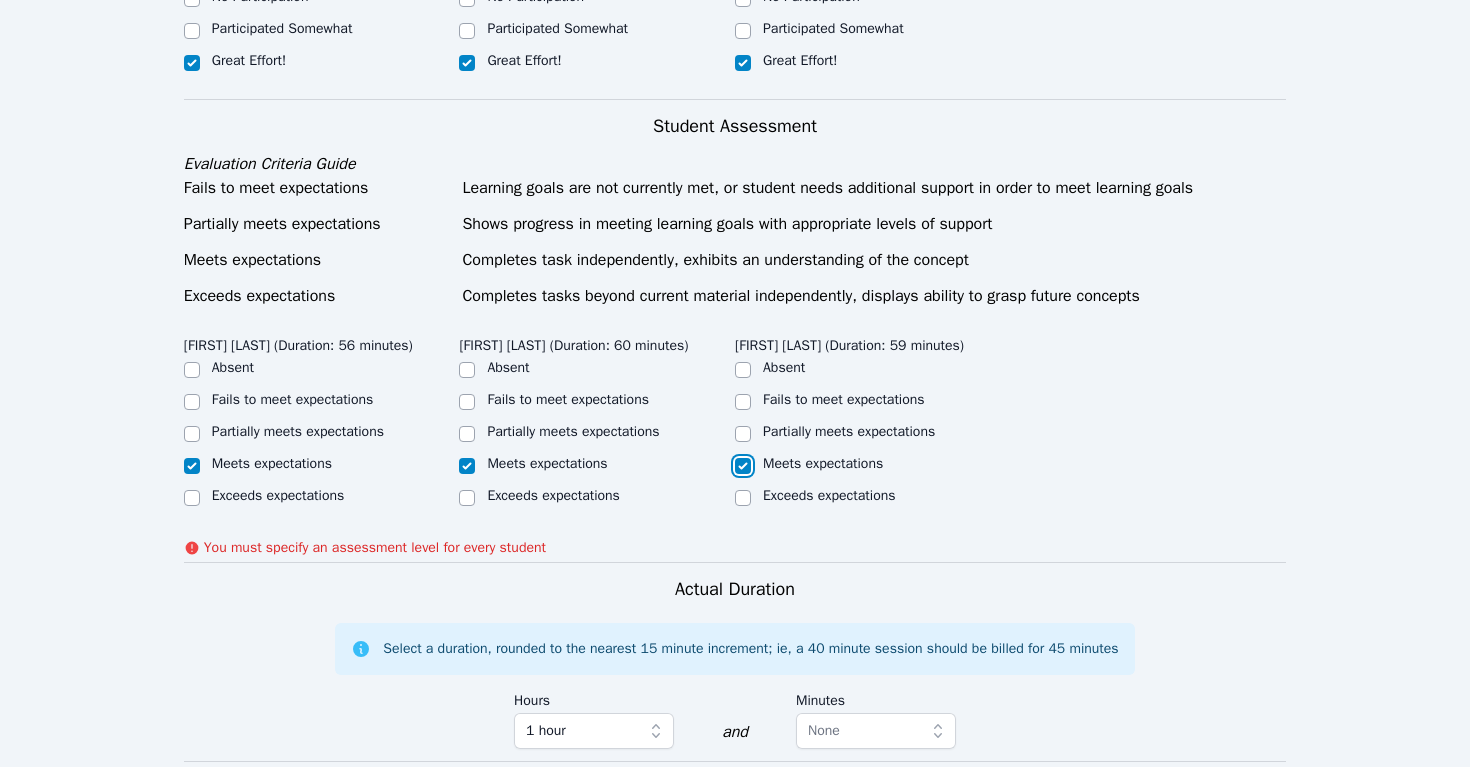 checkbox on "true" 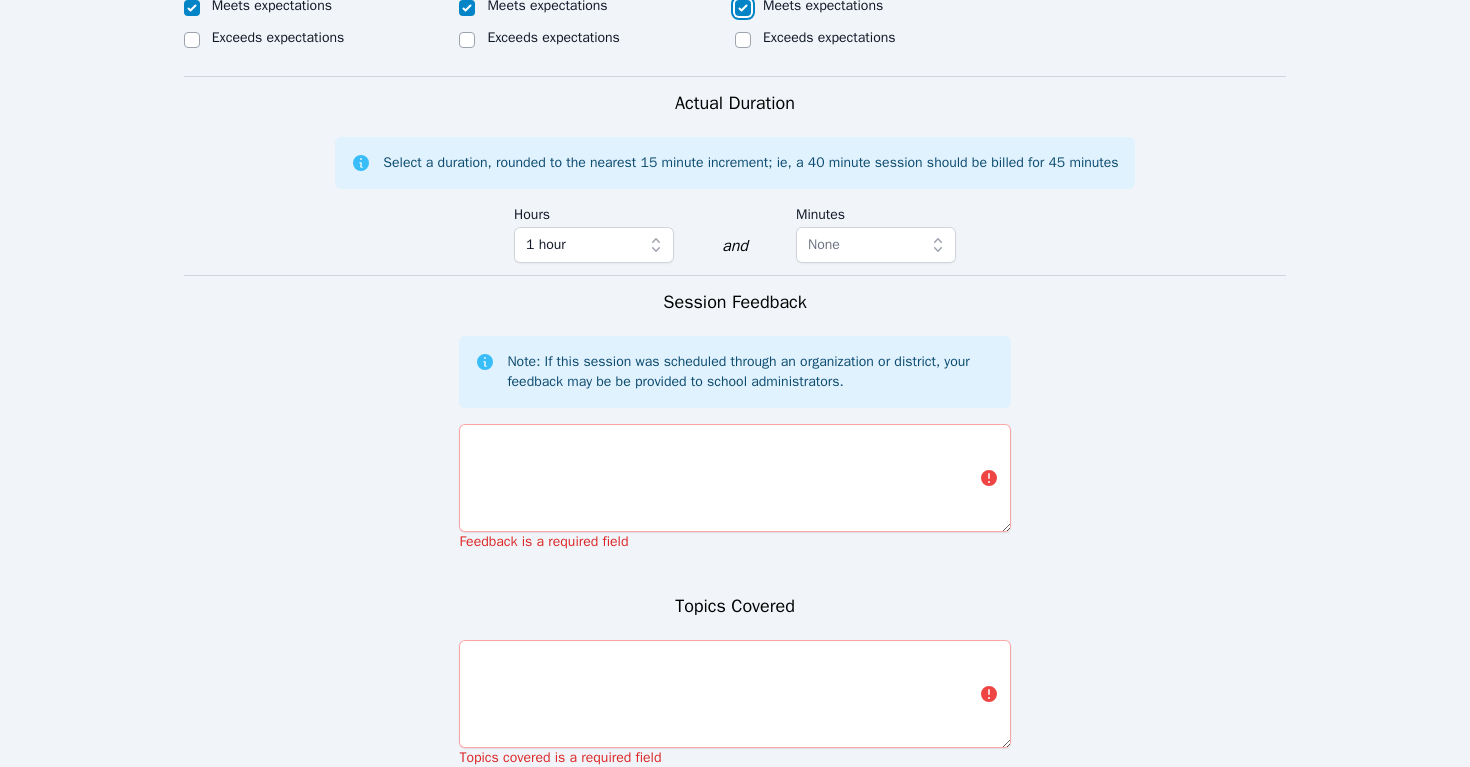 scroll, scrollTop: 1065, scrollLeft: 0, axis: vertical 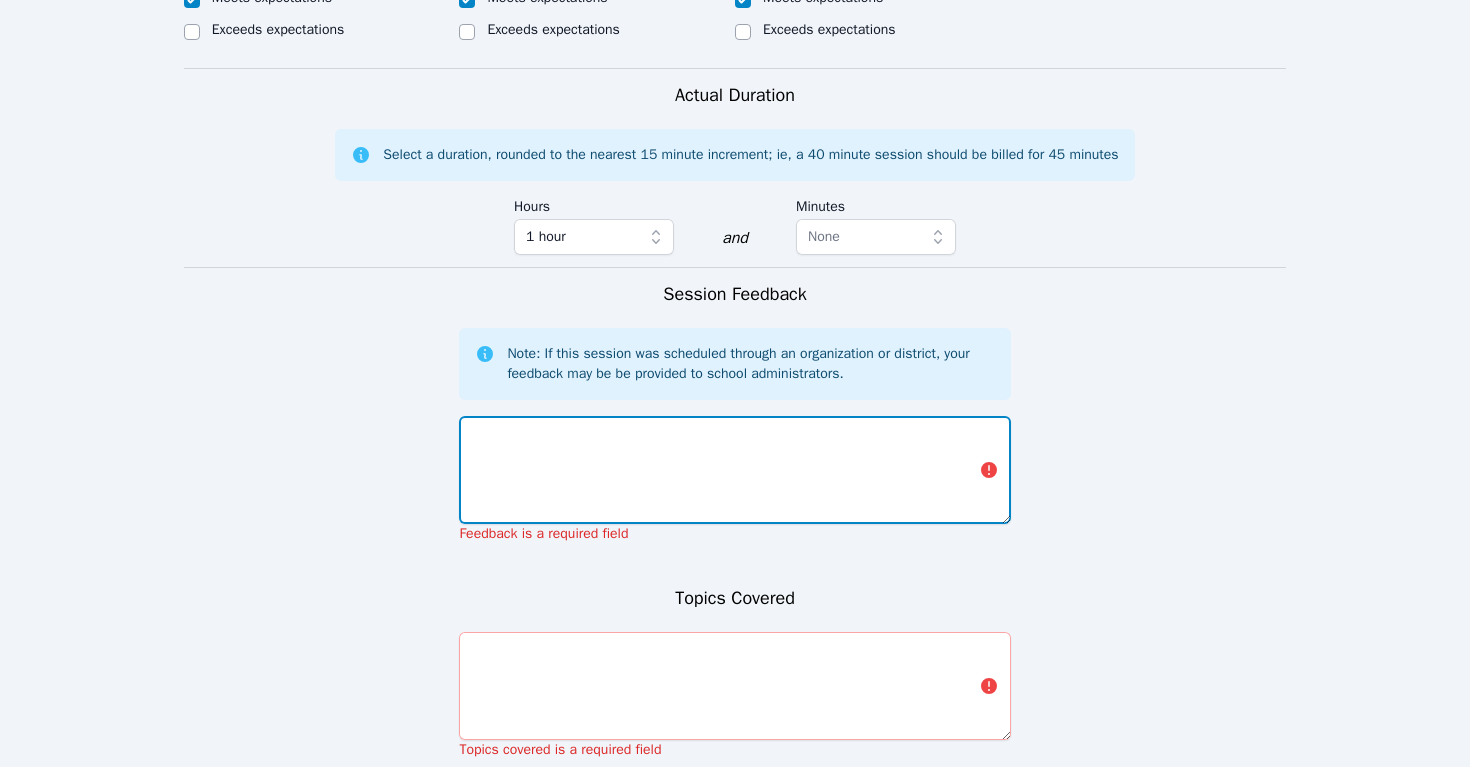 click at bounding box center (734, 470) 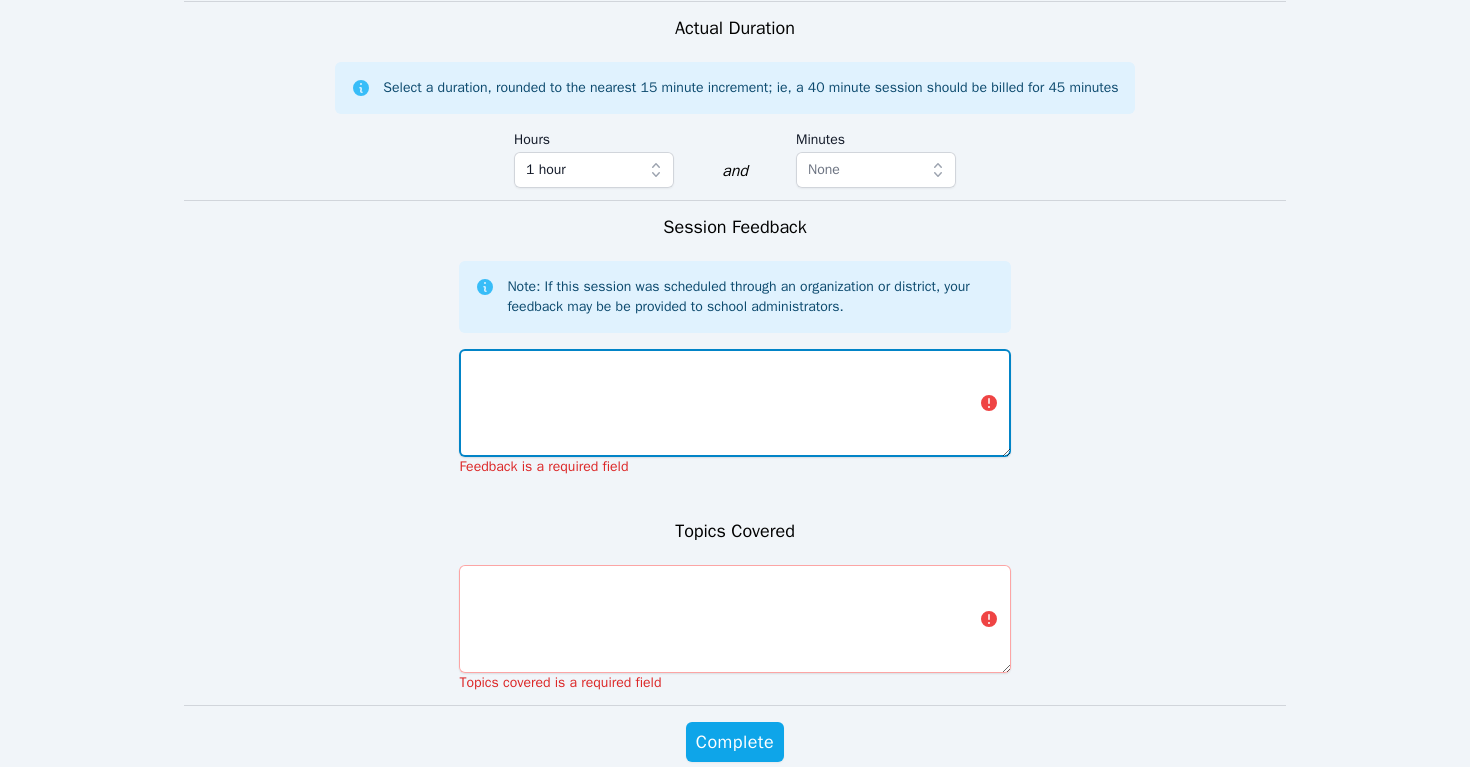 scroll, scrollTop: 1133, scrollLeft: 0, axis: vertical 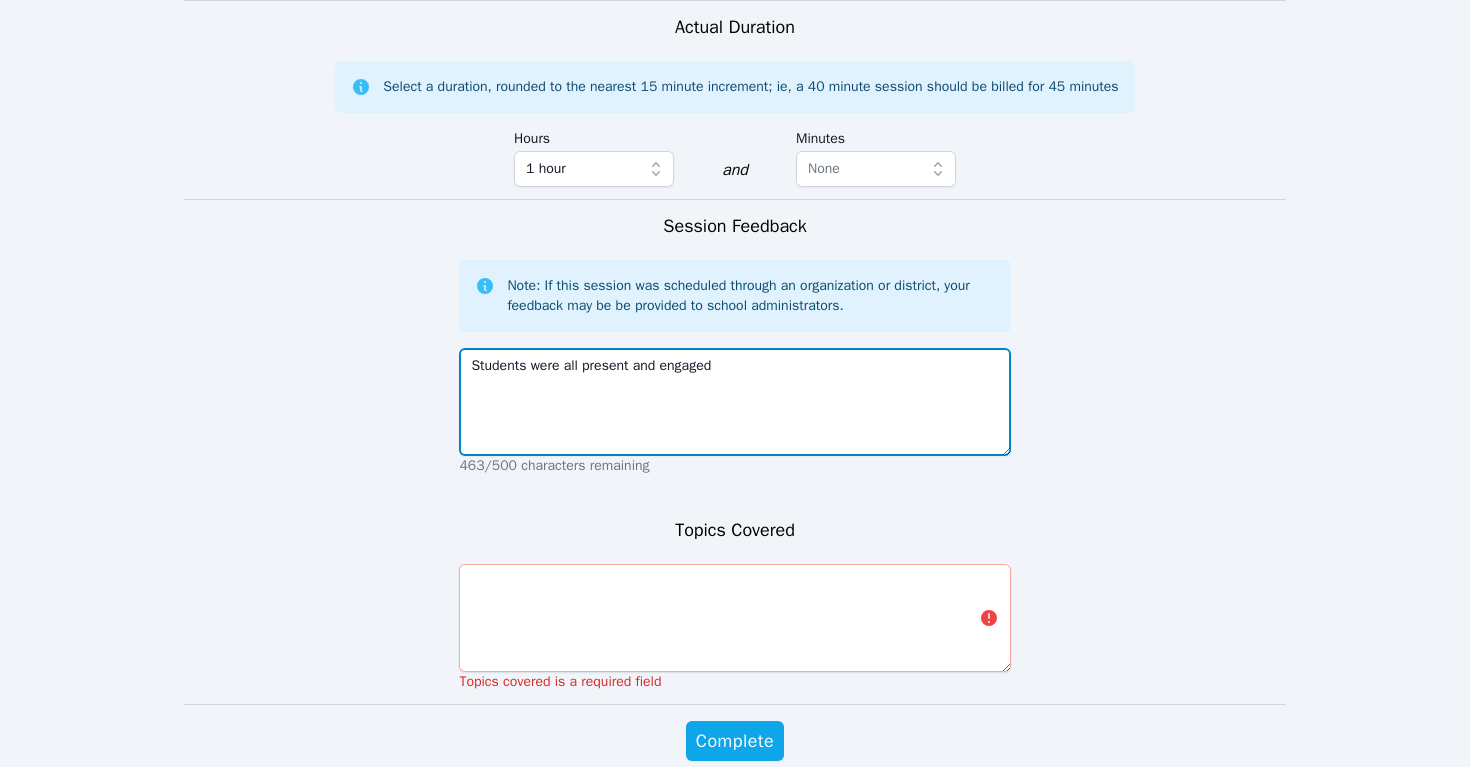click on "Students were all present and engaged" at bounding box center (734, 402) 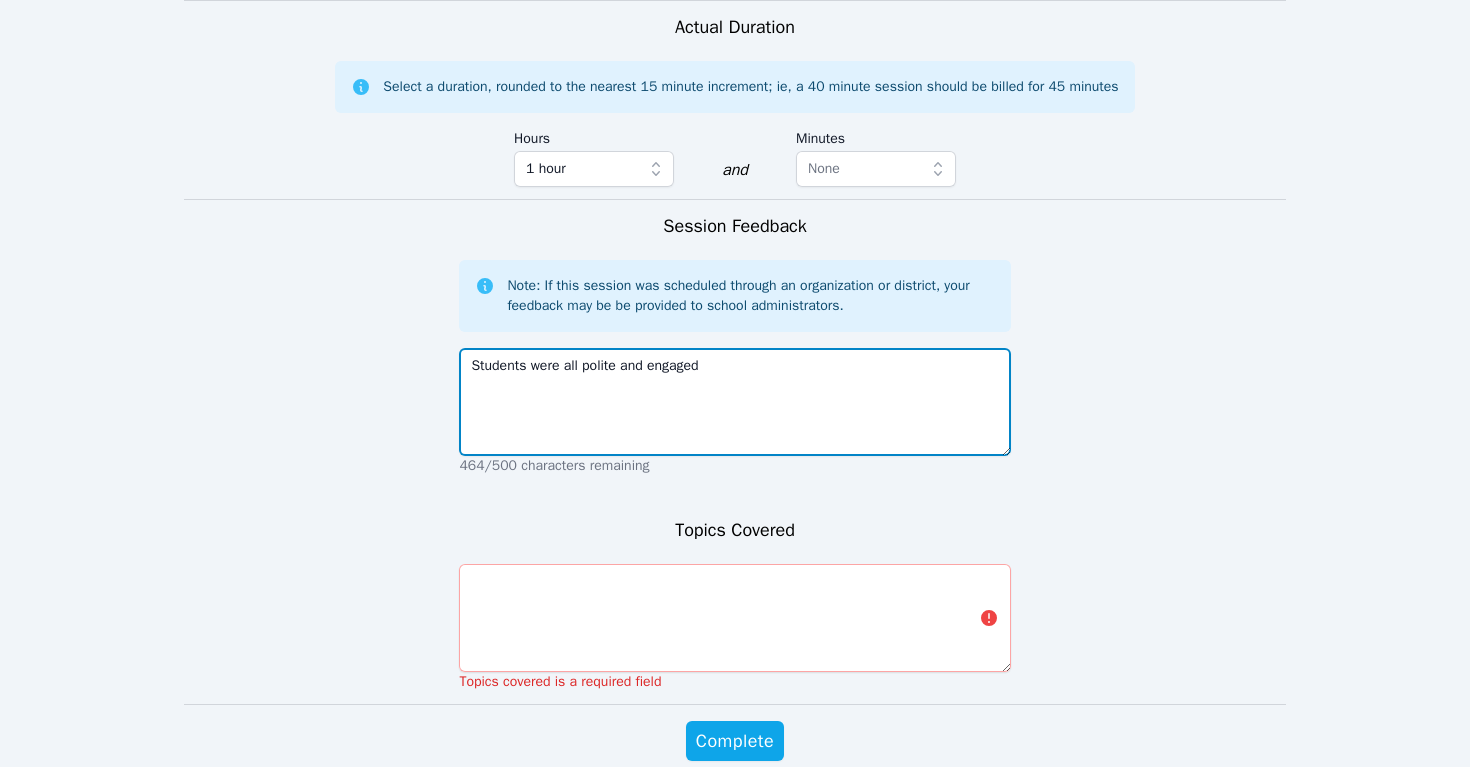 click on "Students were all polite and engaged" at bounding box center [734, 402] 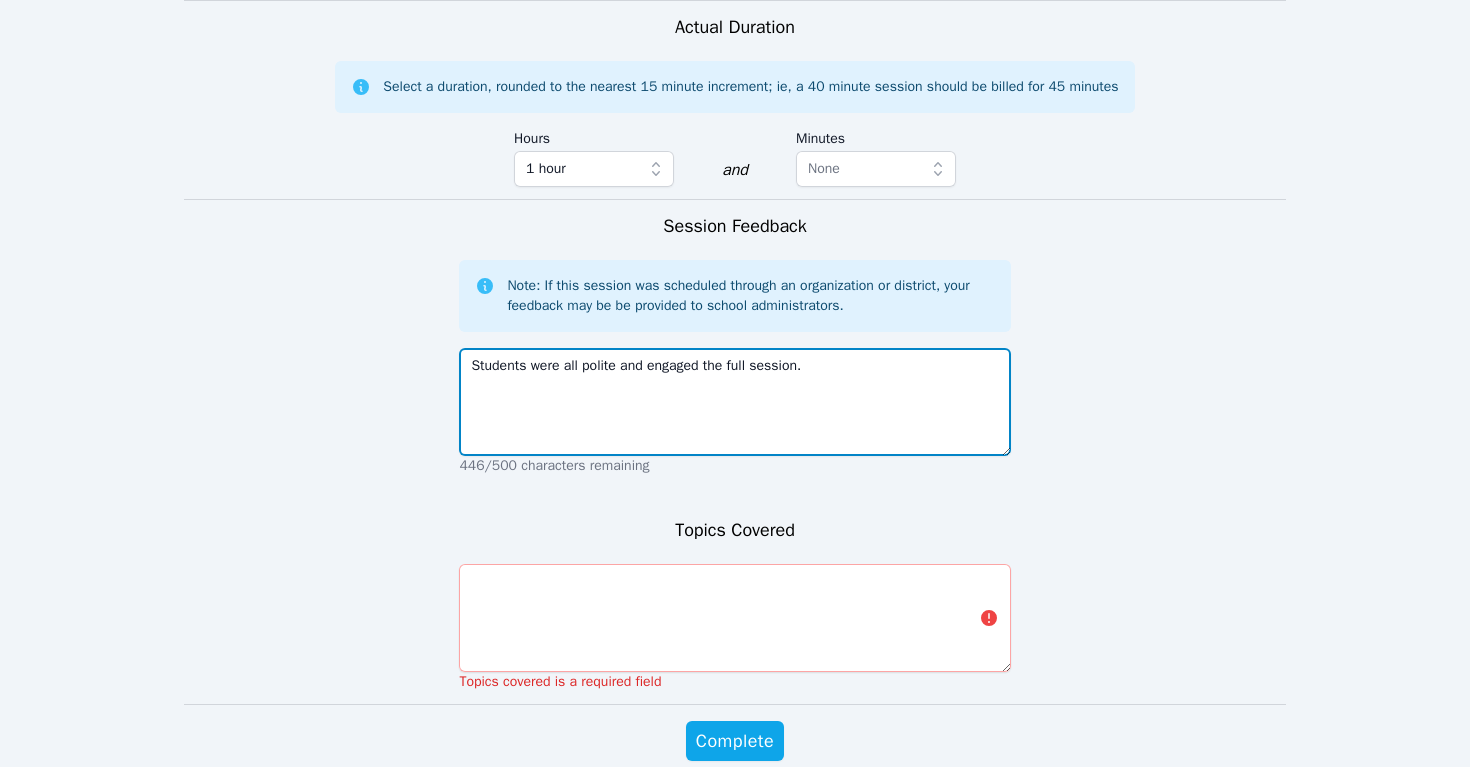 type on "Students were all polite and engaged the full session." 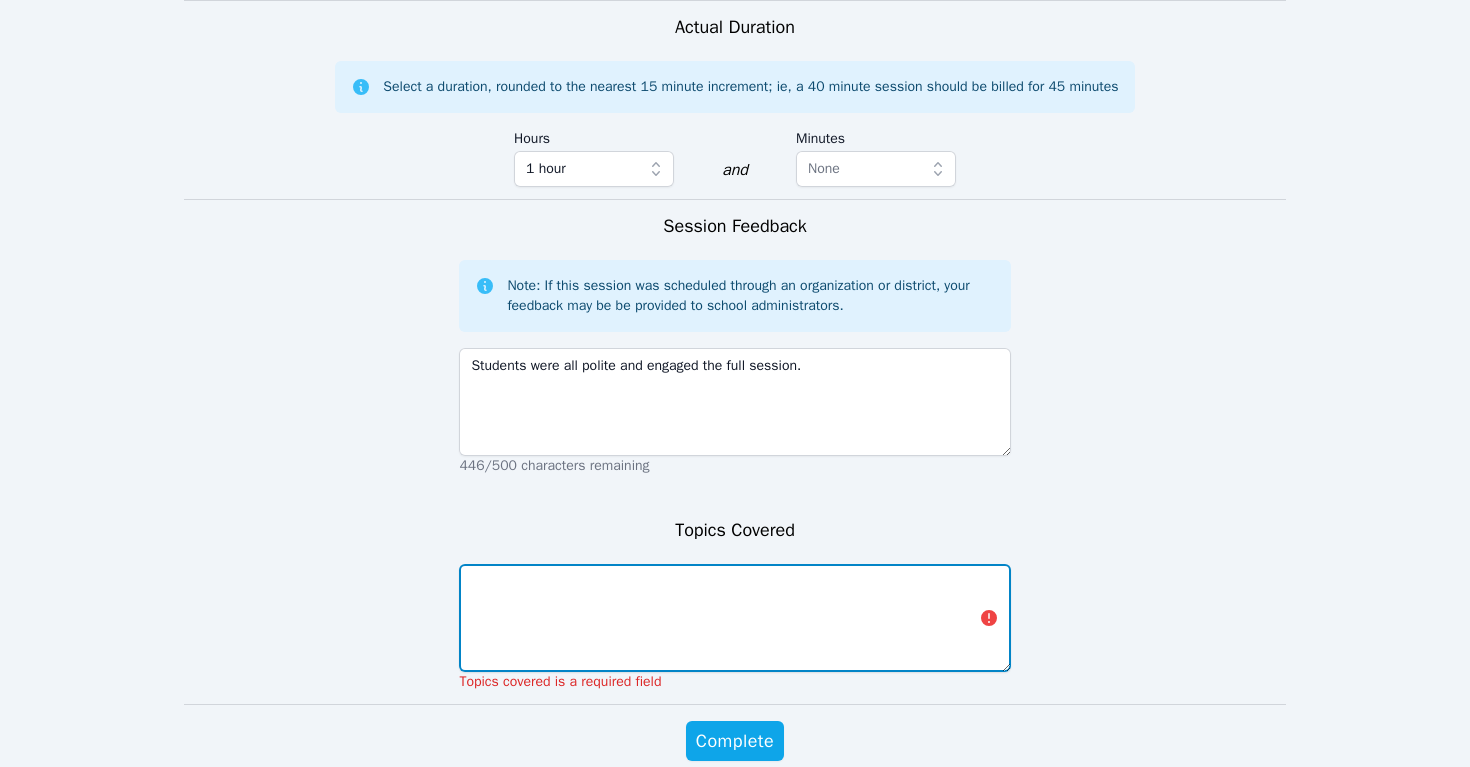 click at bounding box center [734, 618] 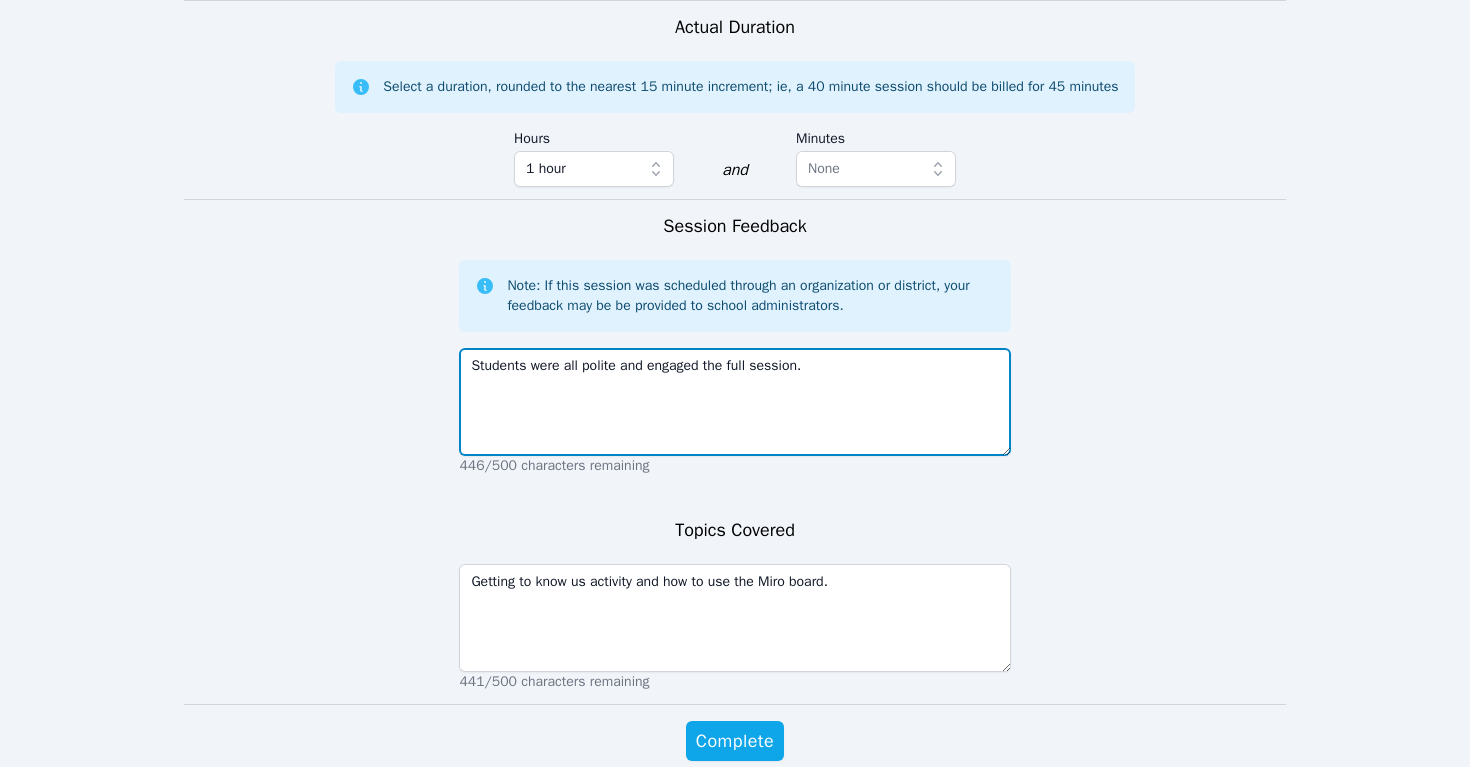click on "Students were all polite and engaged the full session." at bounding box center [734, 402] 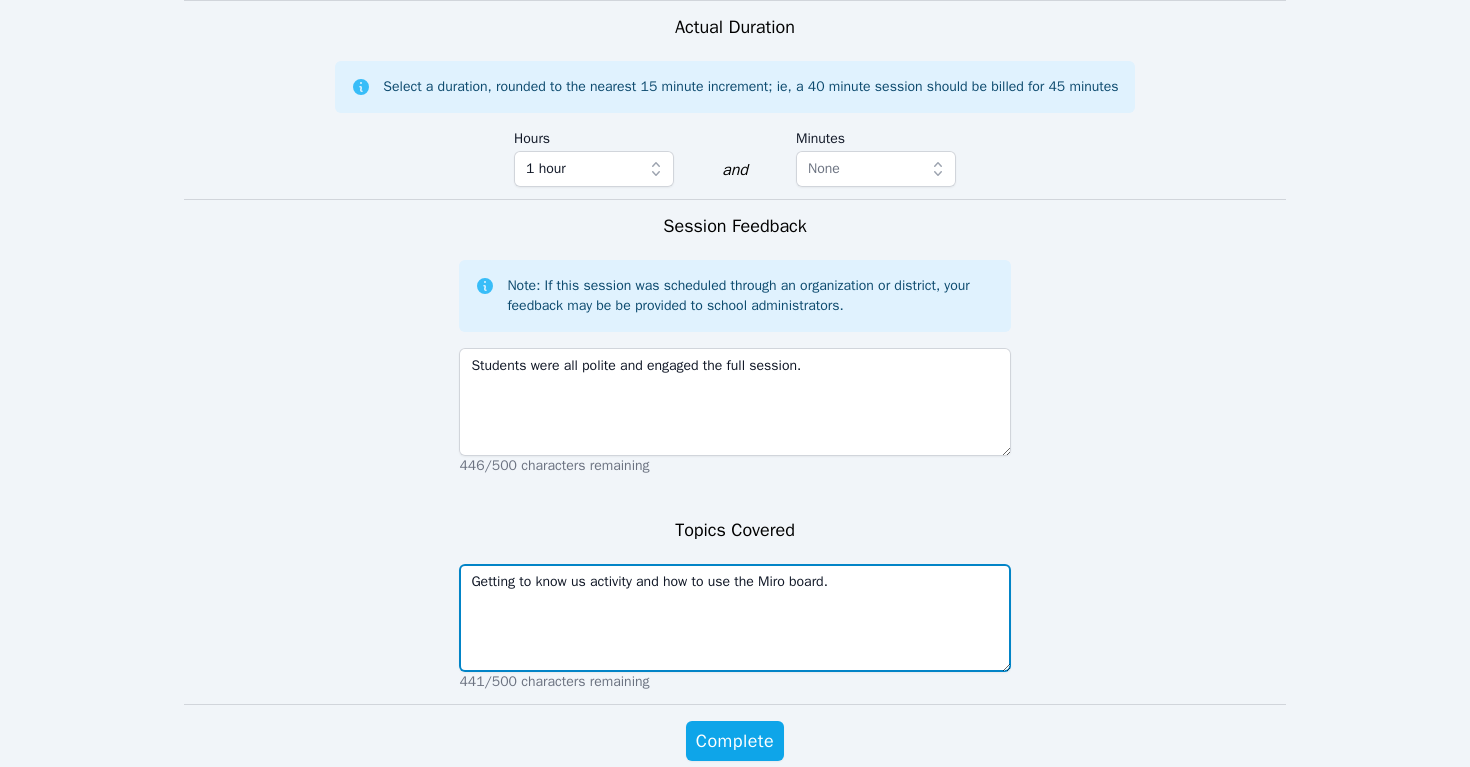 click on "Getting to know us activity and how to use the Miro board." at bounding box center [734, 618] 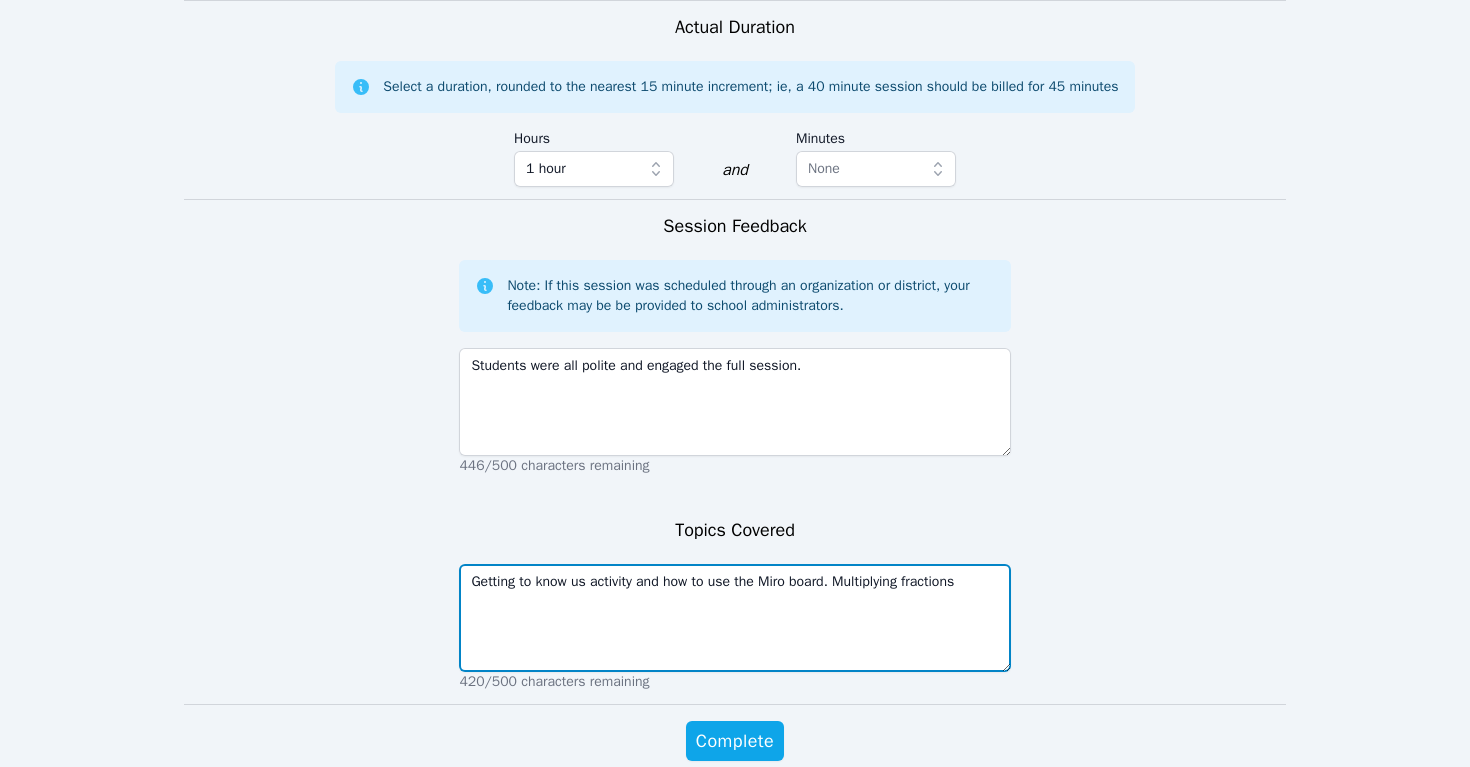 click on "Getting to know us activity and how to use the Miro board. Multiplying fractions" at bounding box center [734, 618] 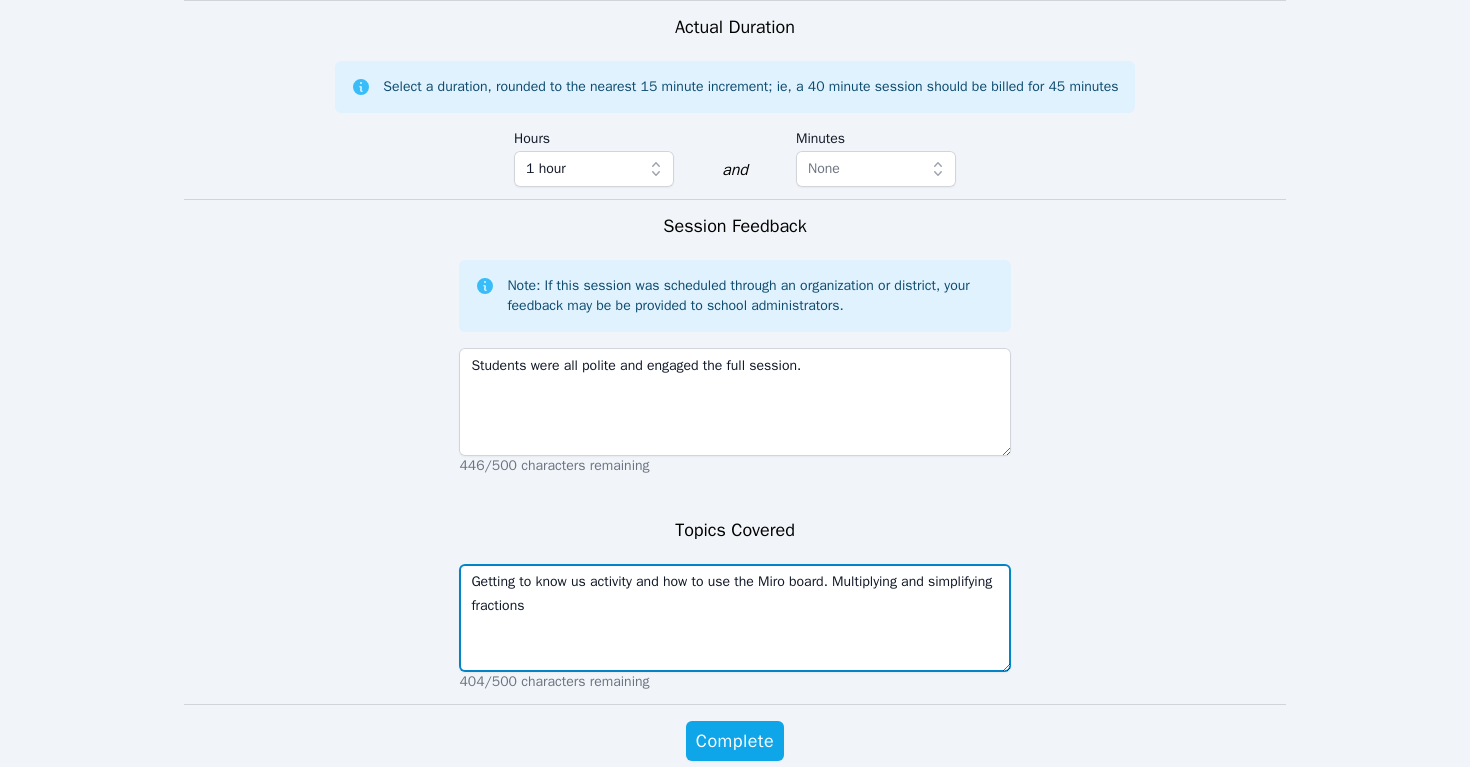 click on "Getting to know us activity and how to use the Miro board. Multiplying and simplifying fractions" at bounding box center (734, 618) 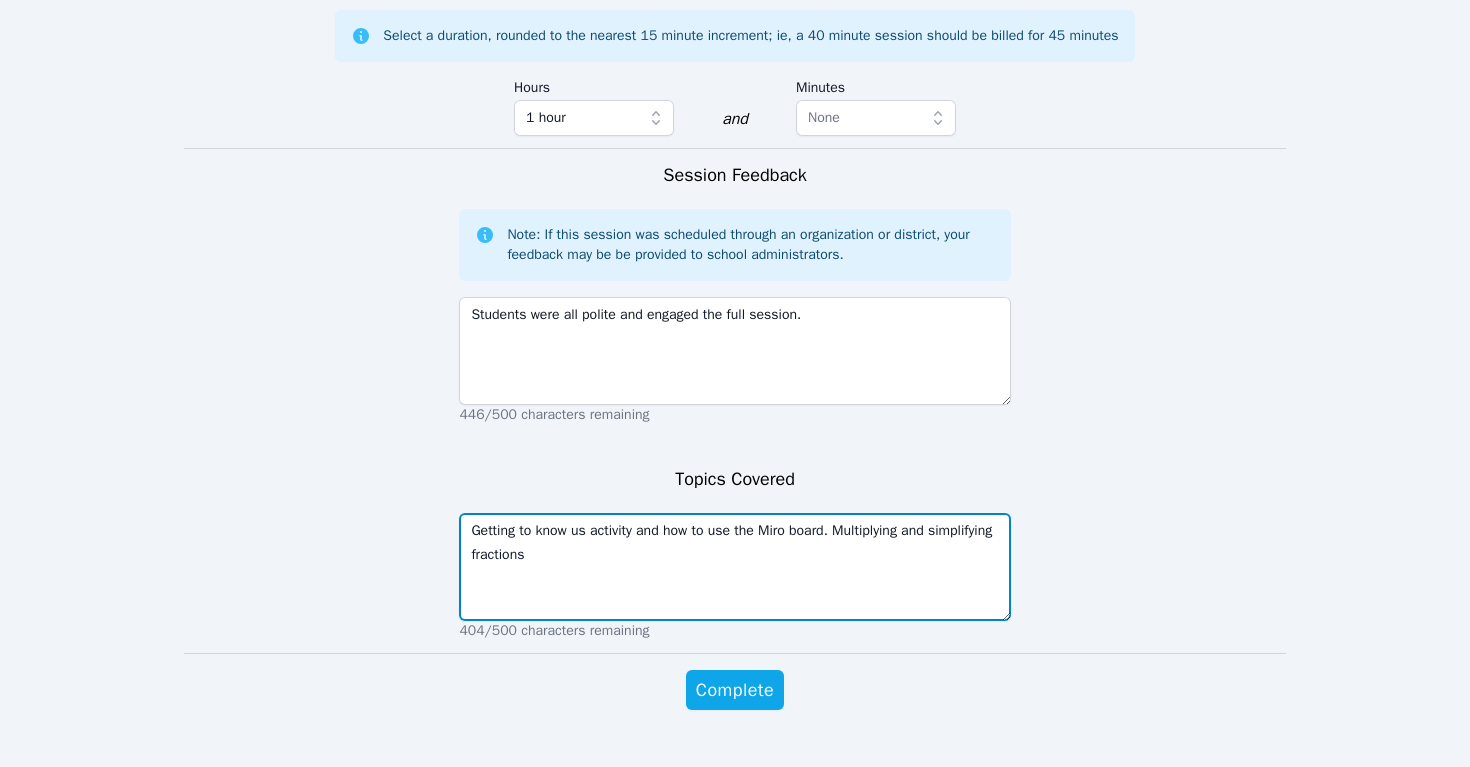 scroll, scrollTop: 1185, scrollLeft: 0, axis: vertical 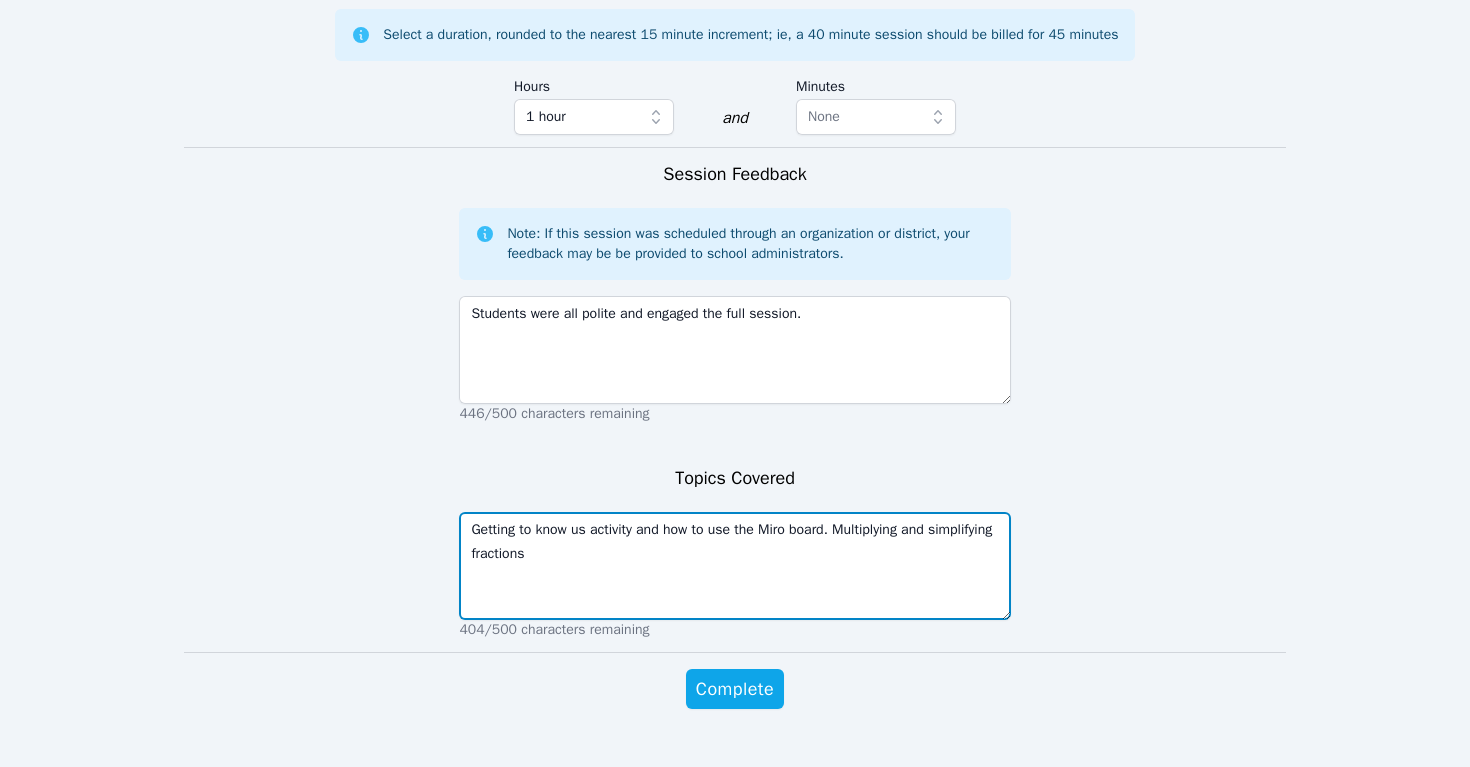 type on "Getting to know us activity and how to use the Miro board. Multiplying and simplifying fractions" 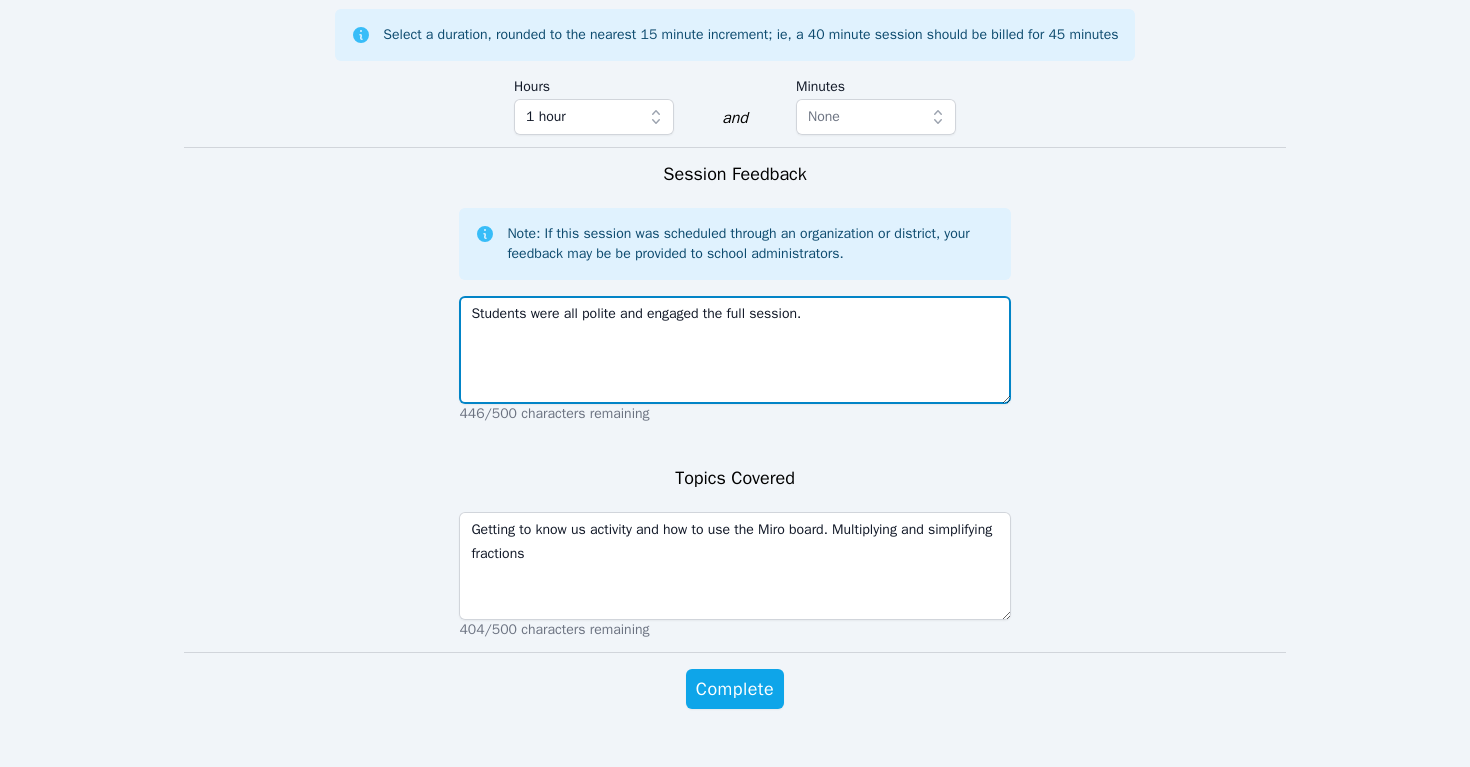 click on "Students were all polite and engaged the full session." at bounding box center (734, 350) 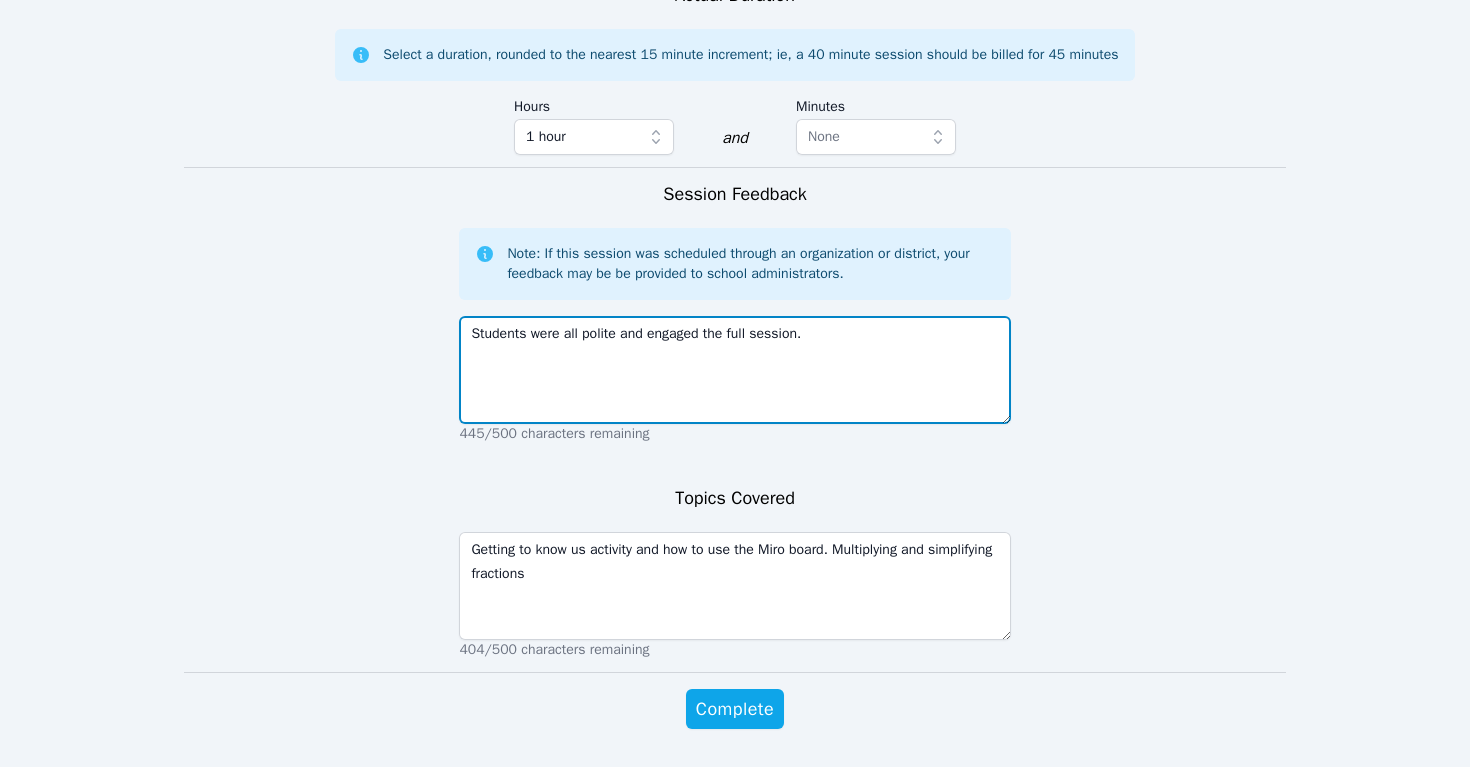 scroll, scrollTop: 1167, scrollLeft: 0, axis: vertical 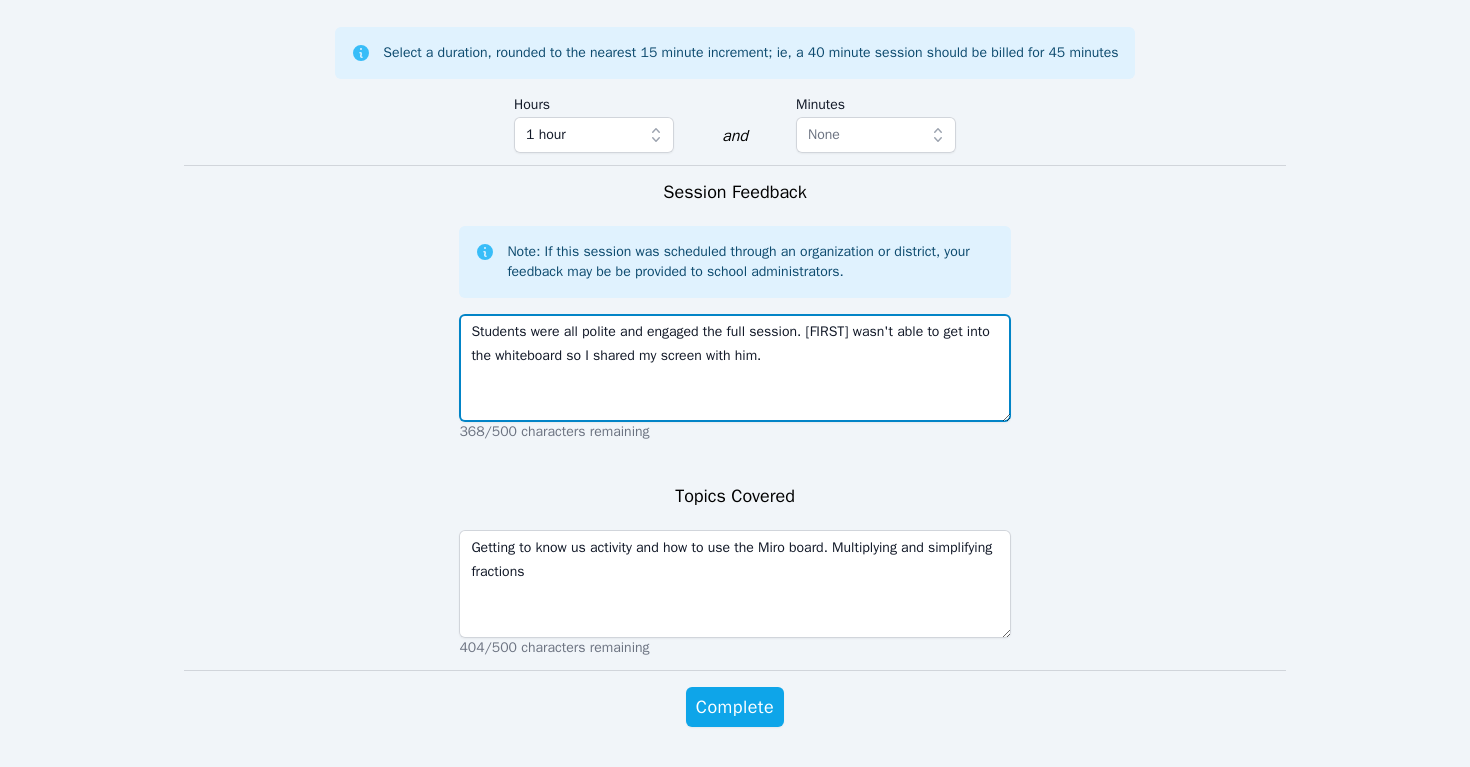 click on "Students were all polite and engaged the full session. [FIRST] wasn't able to get into the whiteboard so I shared my screen with him." at bounding box center [734, 368] 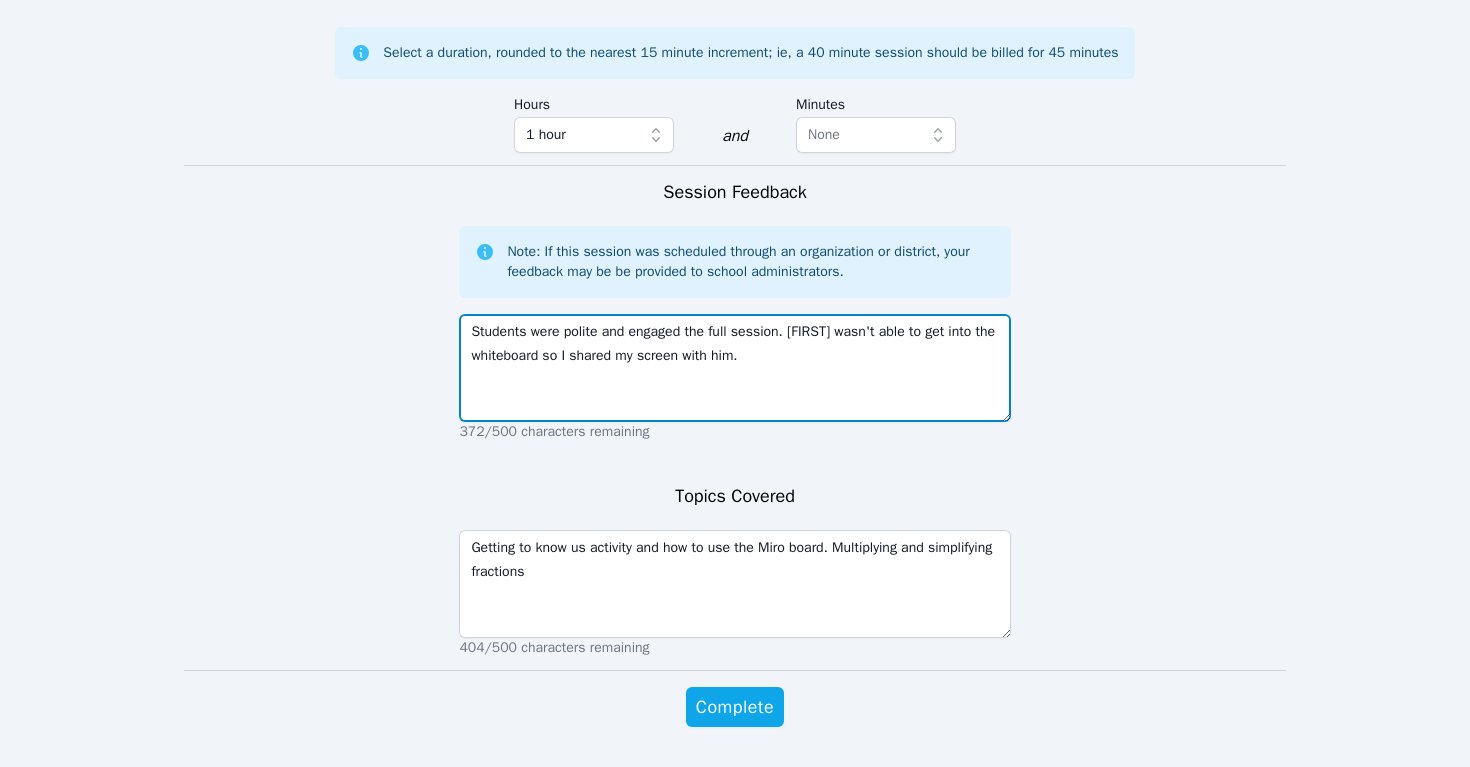 click on "Students were polite and engaged the full session. [FIRST] wasn't able to get into the whiteboard so I shared my screen with him." at bounding box center (734, 368) 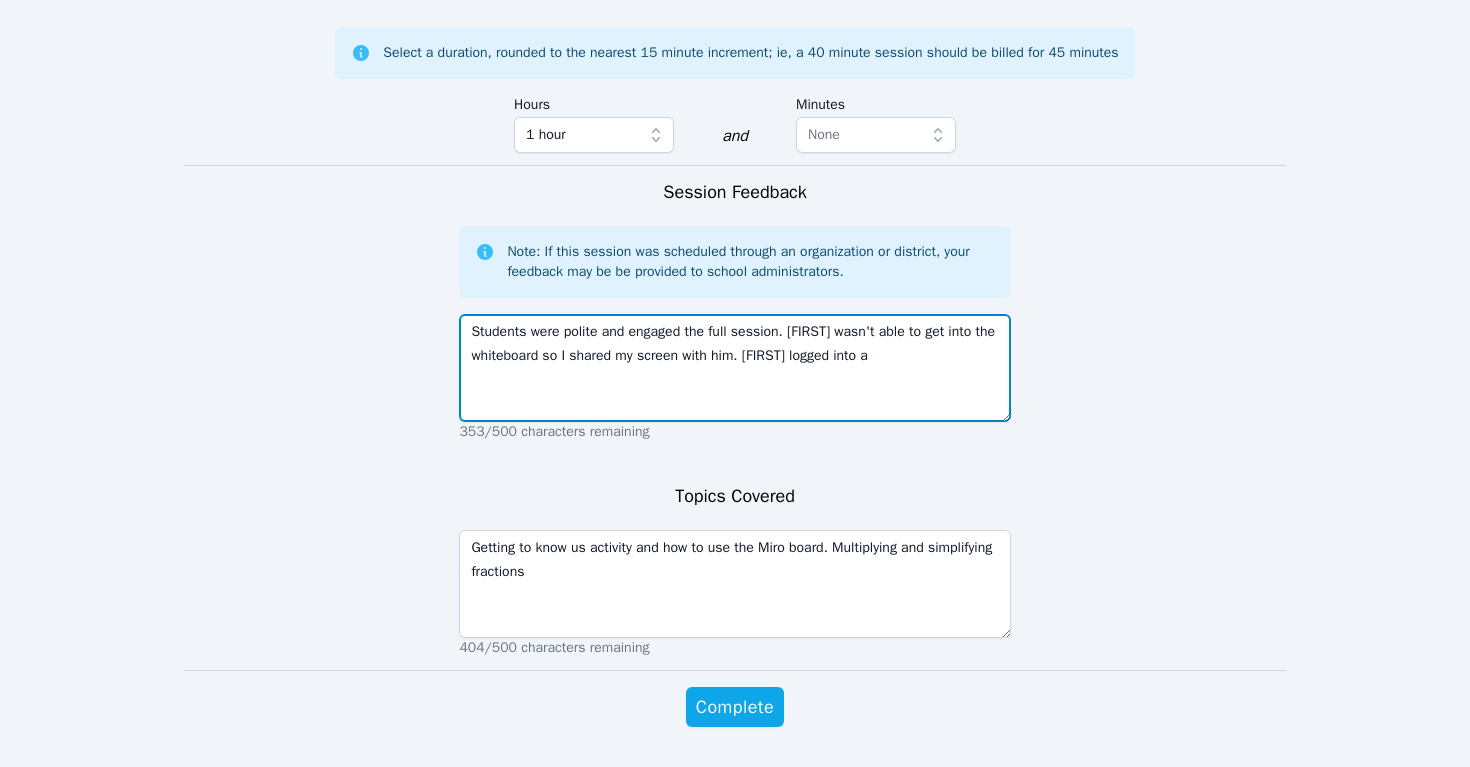 click on "Students were polite and engaged the full session. [FIRST] wasn't able to get into the whiteboard so I shared my screen with him. [FIRST] logged into a" at bounding box center [734, 368] 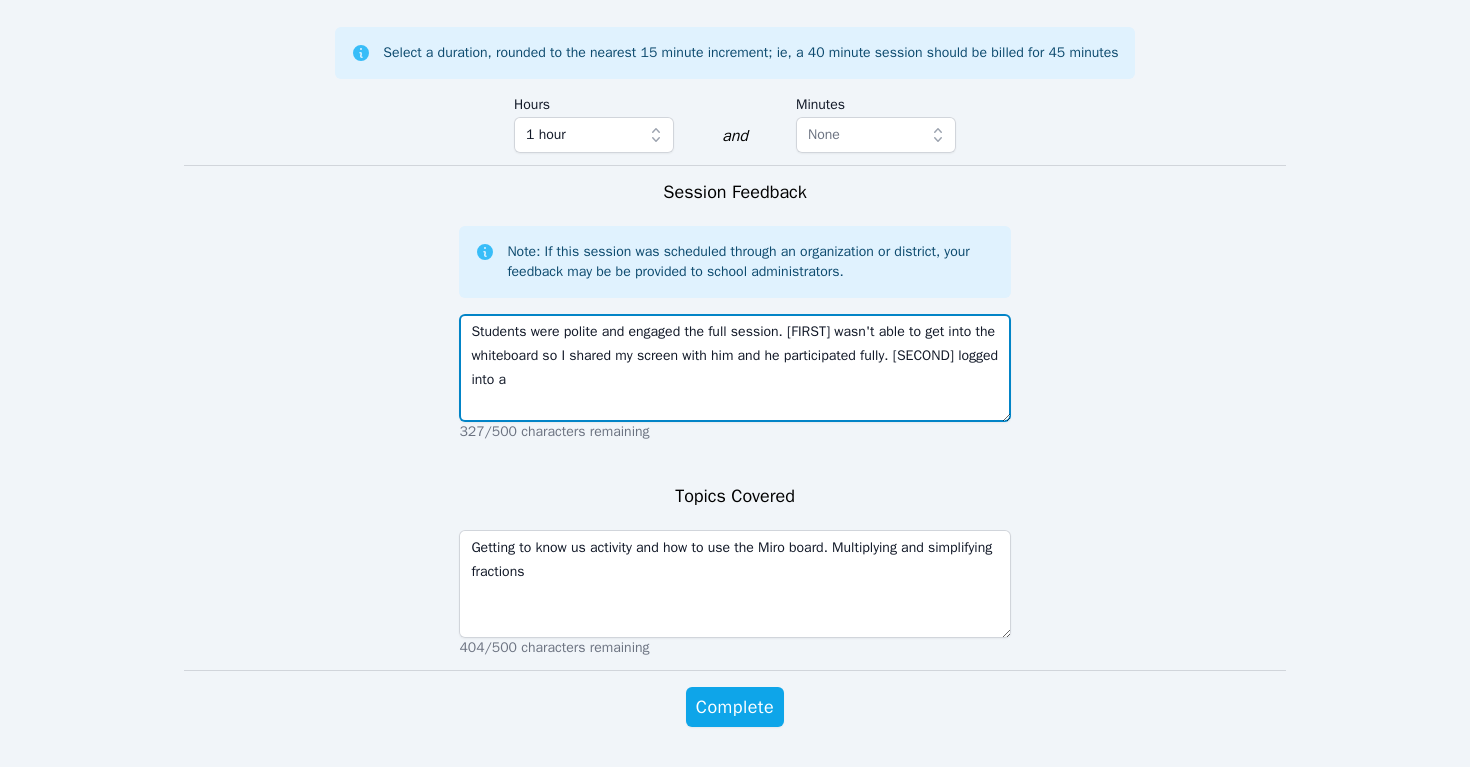 click on "Students were polite and engaged the full session. [FIRST] wasn't able to get into the whiteboard so I shared my screen with him and he participated fully. [SECOND] logged into a" at bounding box center (734, 368) 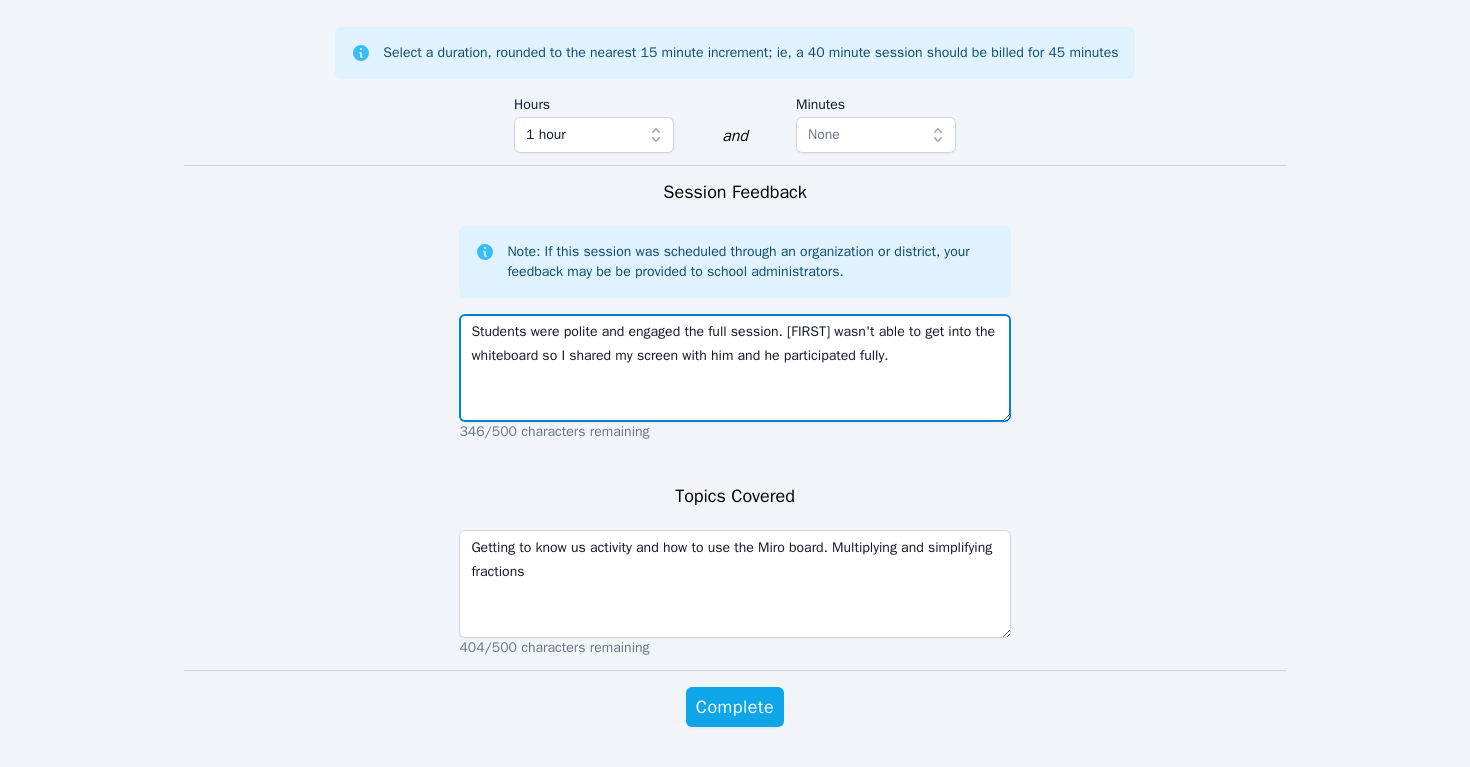 click on "Students were polite and engaged the full session. [FIRST] wasn't able to get into the whiteboard so I shared my screen with him and he participated fully." at bounding box center (734, 368) 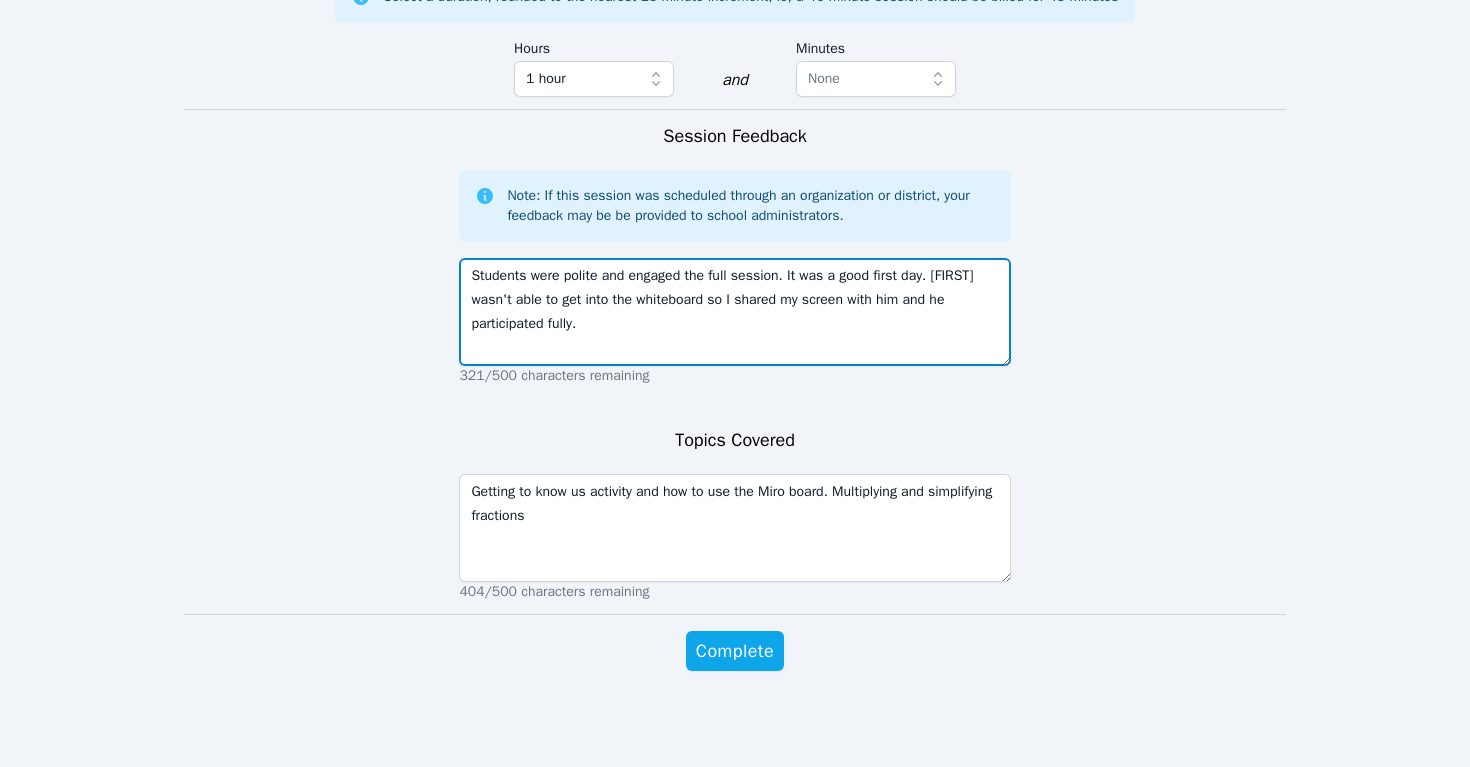 scroll, scrollTop: 1259, scrollLeft: 0, axis: vertical 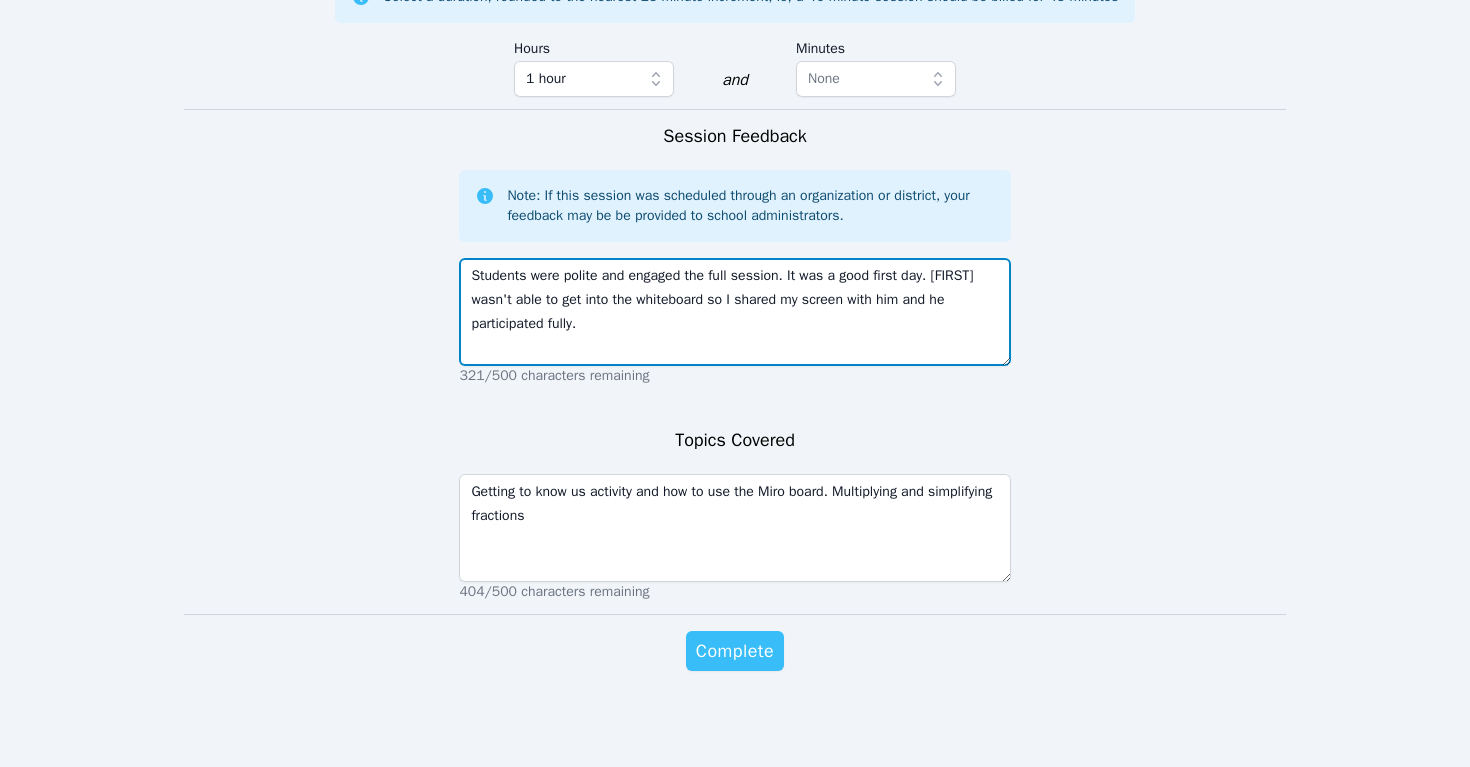 type on "Students were polite and engaged the full session. It was a good first day. [FIRST] wasn't able to get into the whiteboard so I shared my screen with him and he participated fully." 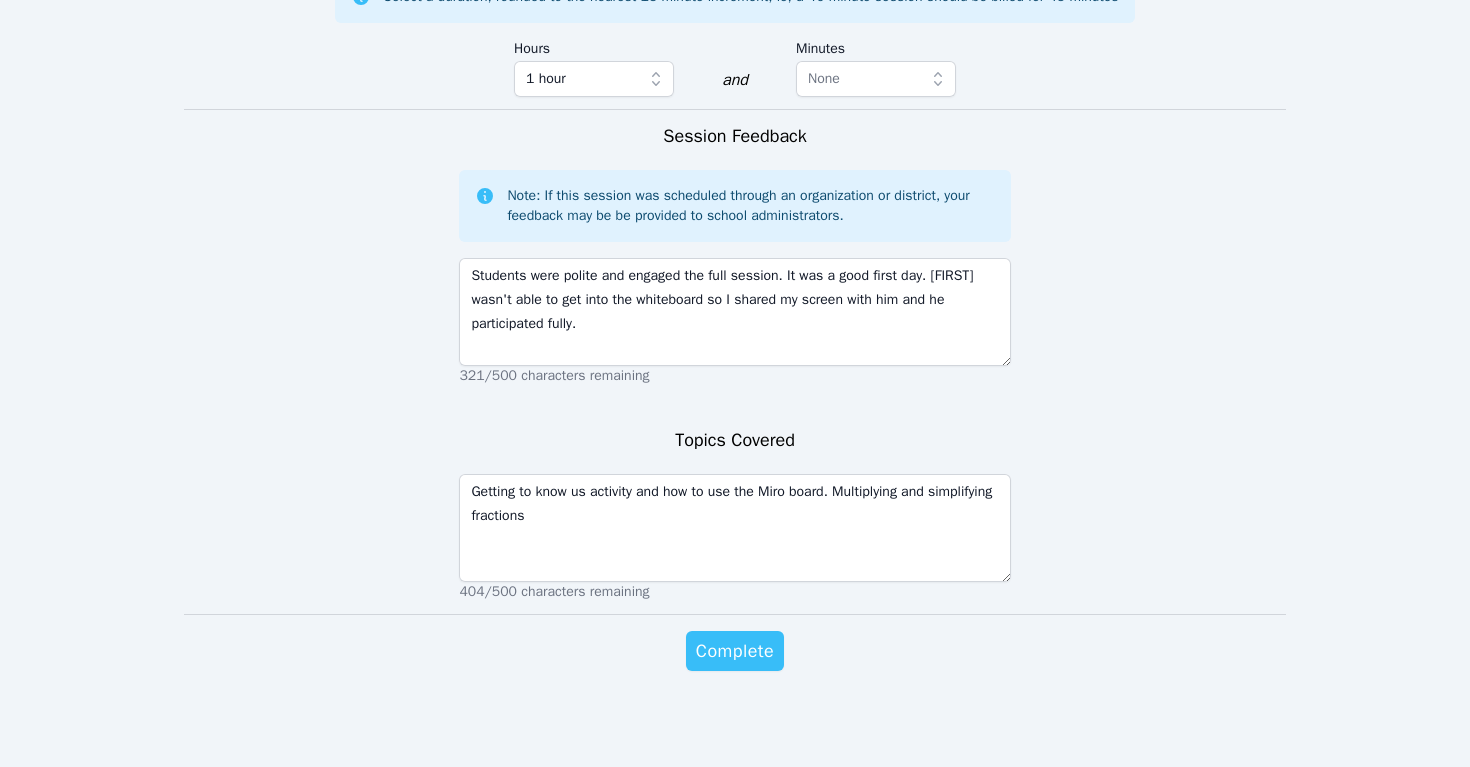 click on "Complete" at bounding box center [735, 651] 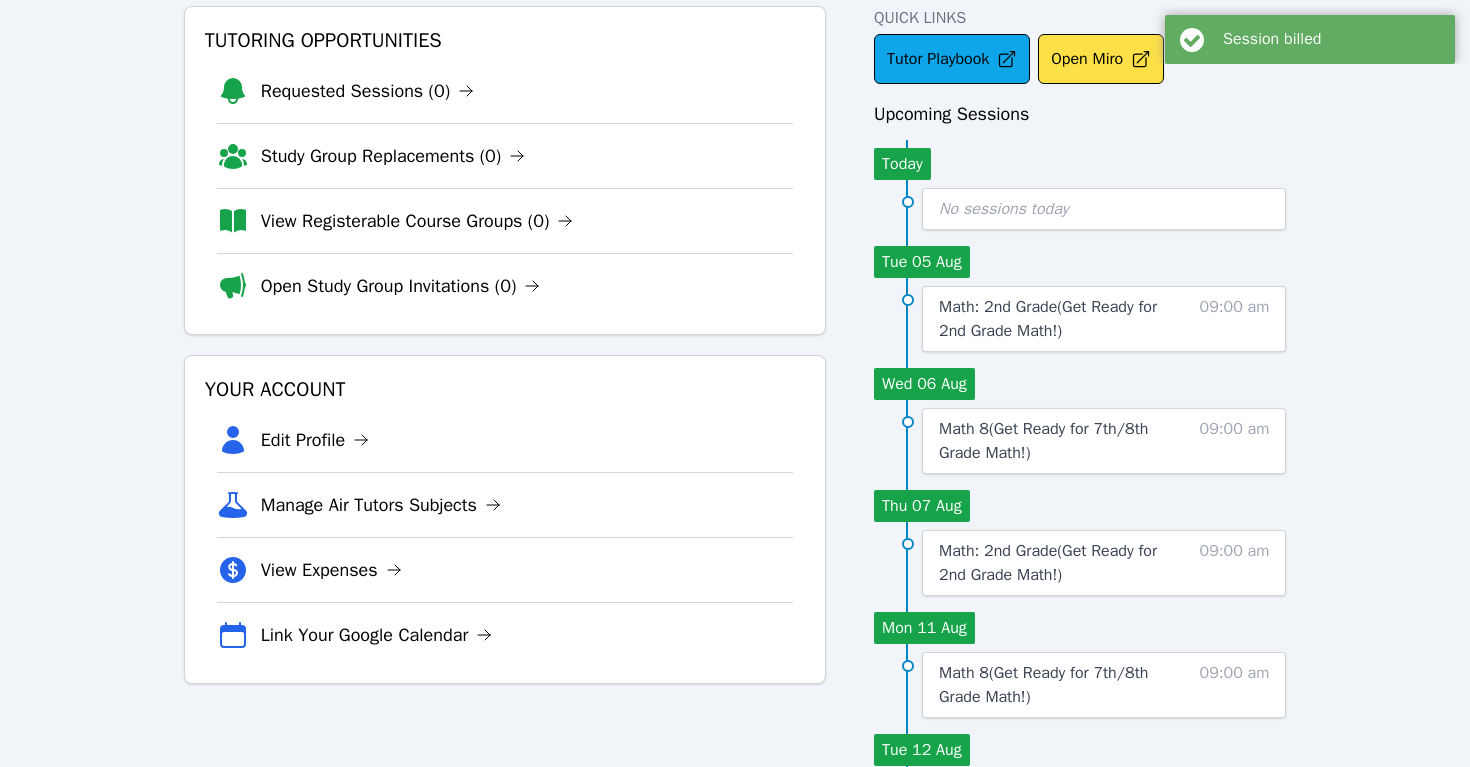 scroll, scrollTop: 105, scrollLeft: 0, axis: vertical 